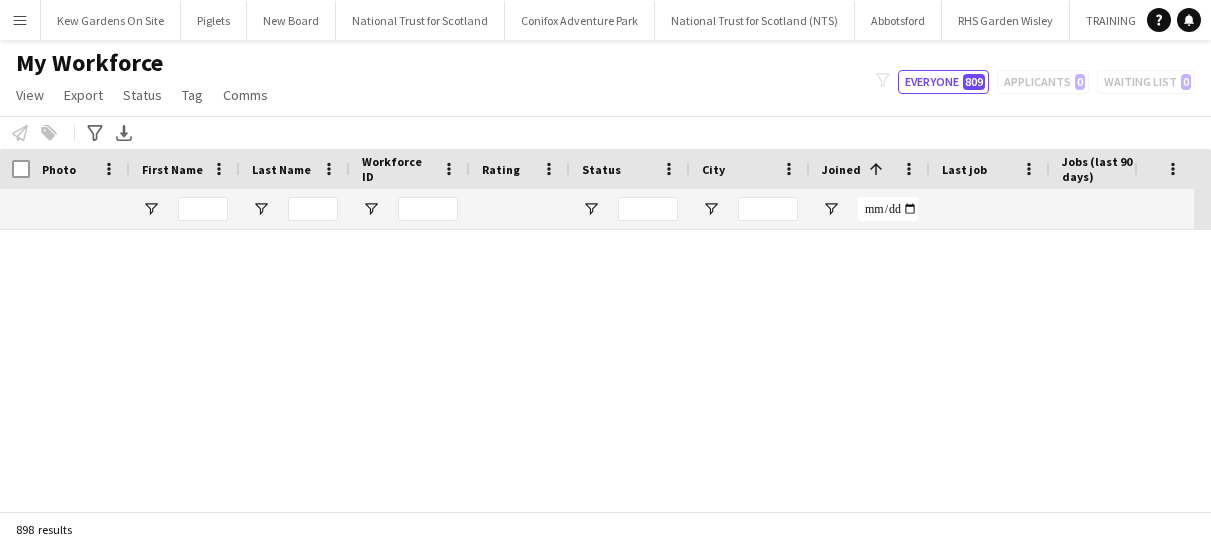scroll, scrollTop: 0, scrollLeft: 0, axis: both 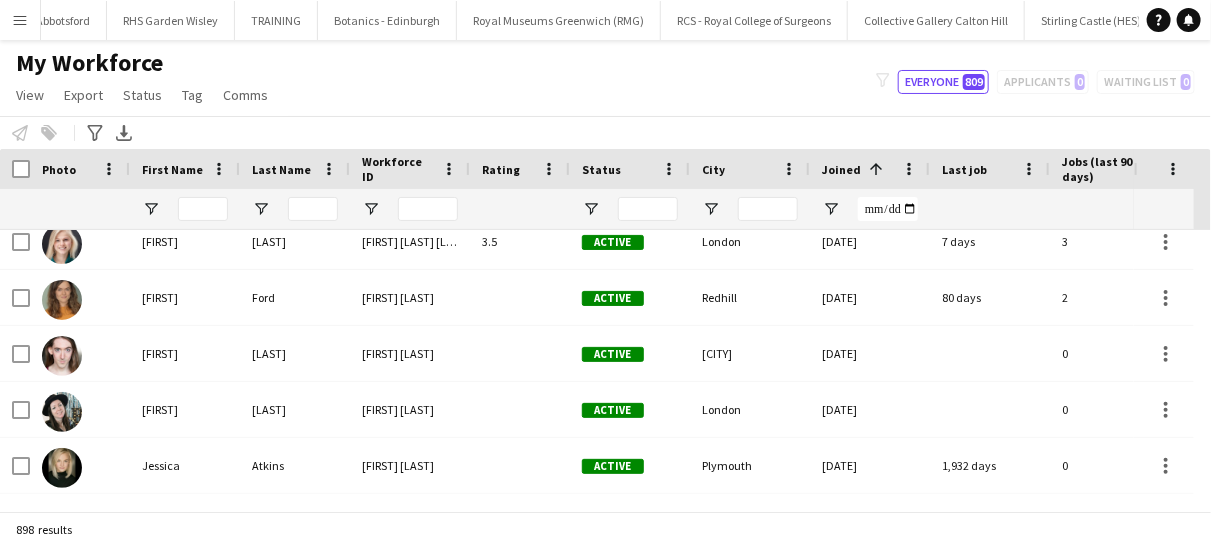 click on "Menu" at bounding box center [20, 20] 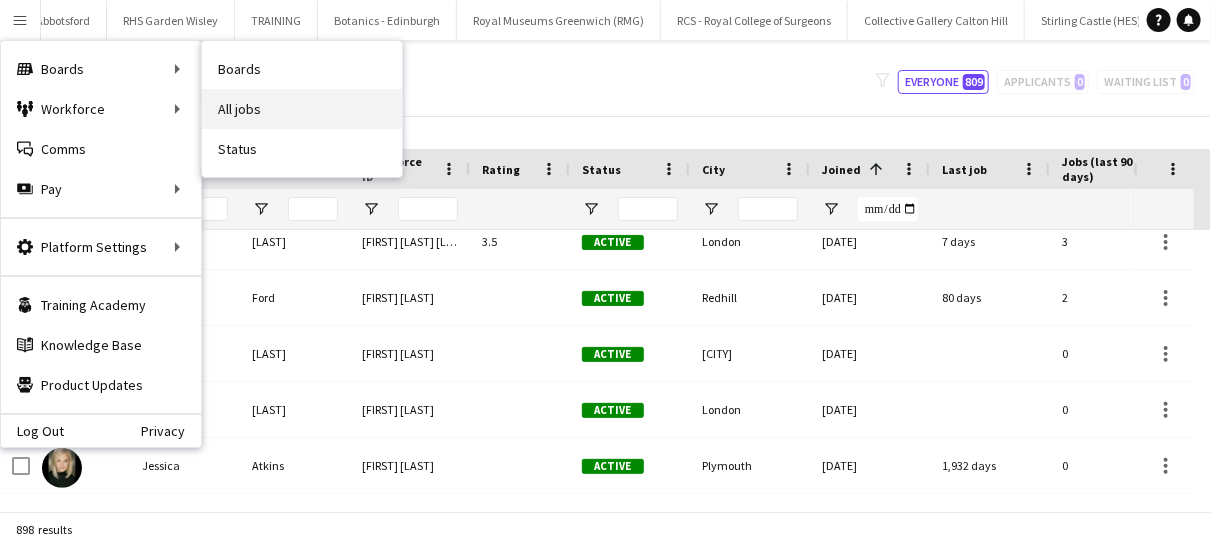 click on "All jobs" at bounding box center (302, 109) 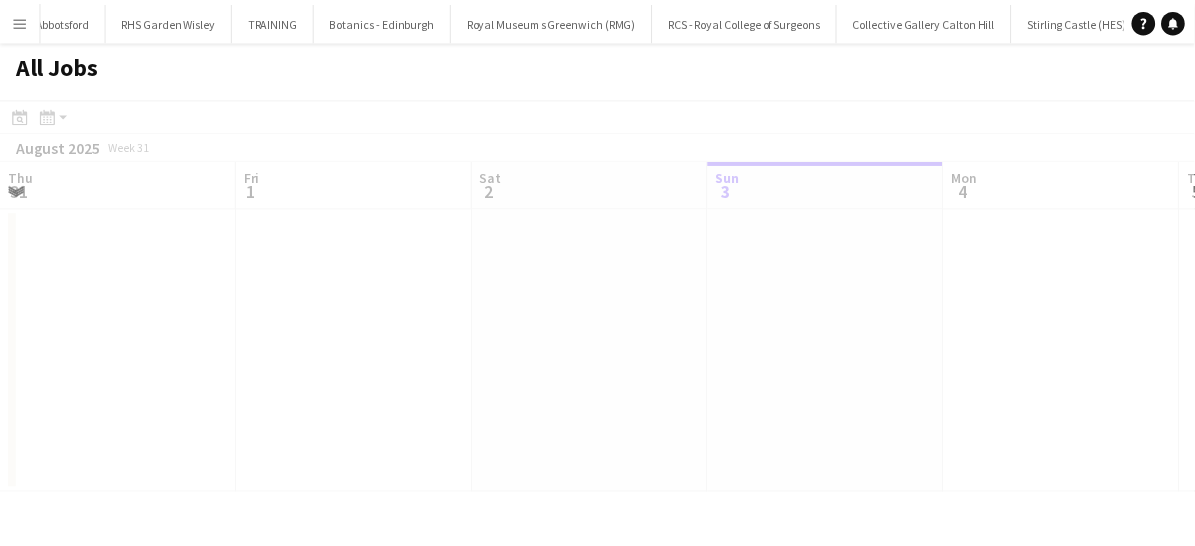 scroll, scrollTop: 0, scrollLeft: 478, axis: horizontal 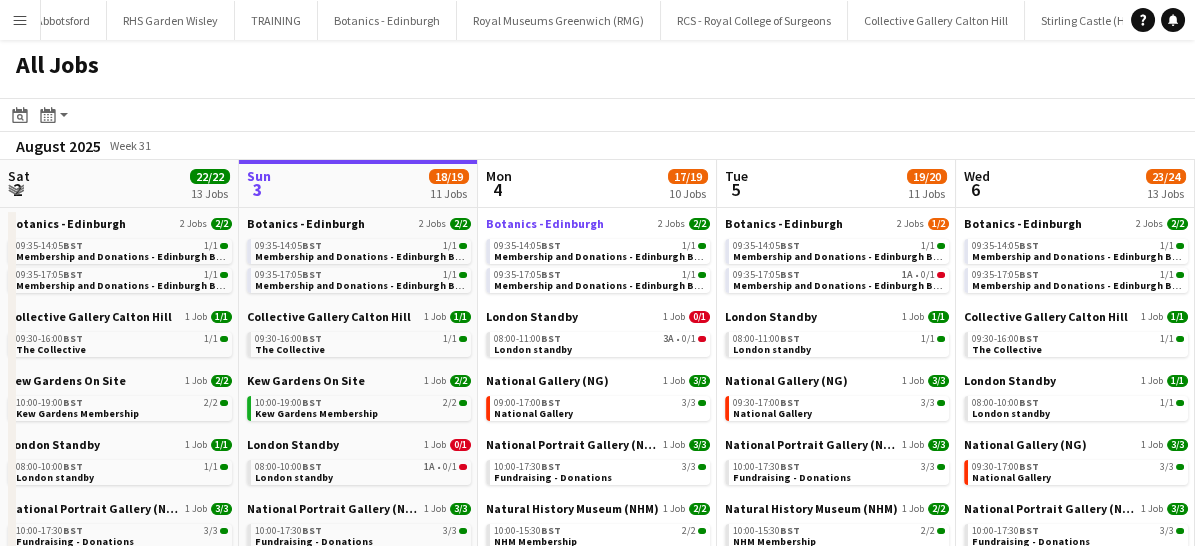 click on "Botanics - Edinburgh" at bounding box center (545, 223) 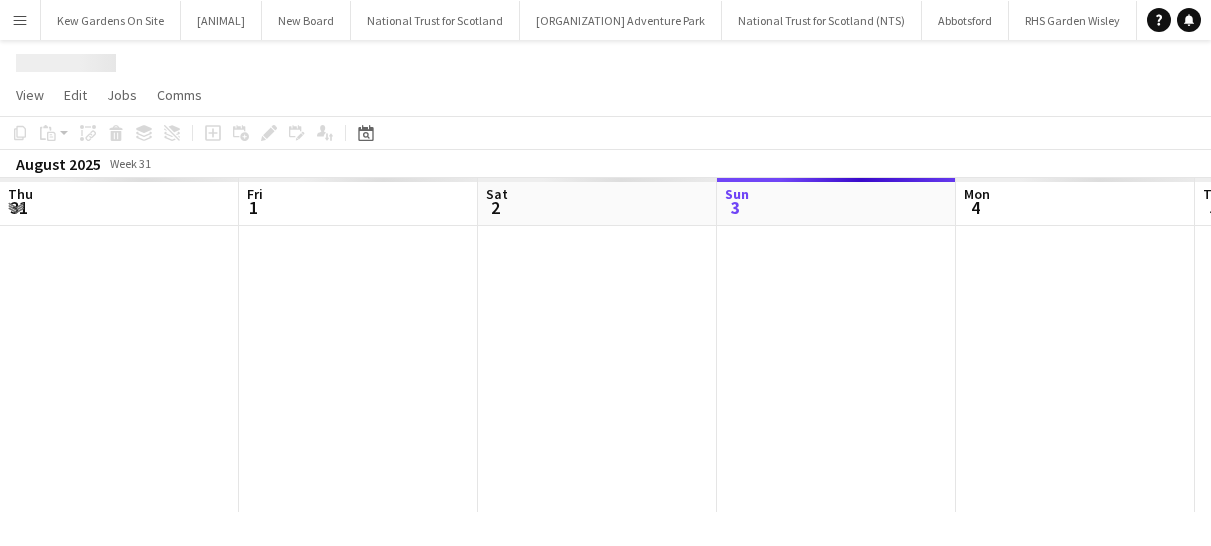 scroll, scrollTop: 0, scrollLeft: 0, axis: both 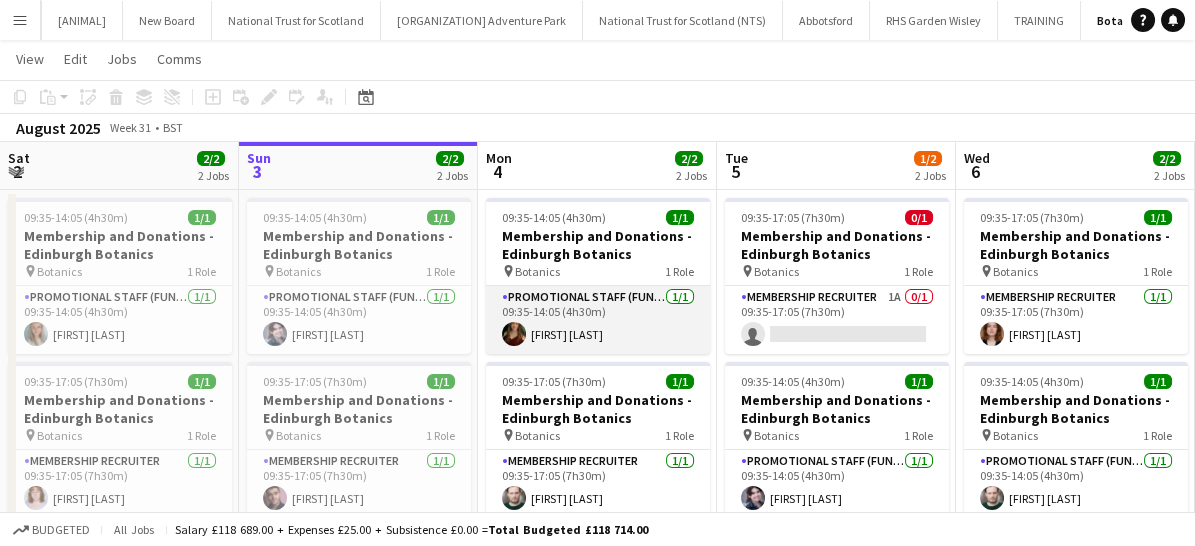 click on "Promotional Staff (Fundraiser)   1/1   09:35-14:05 (4h30m)
Arianna-Marie McCulloch" at bounding box center [598, 320] 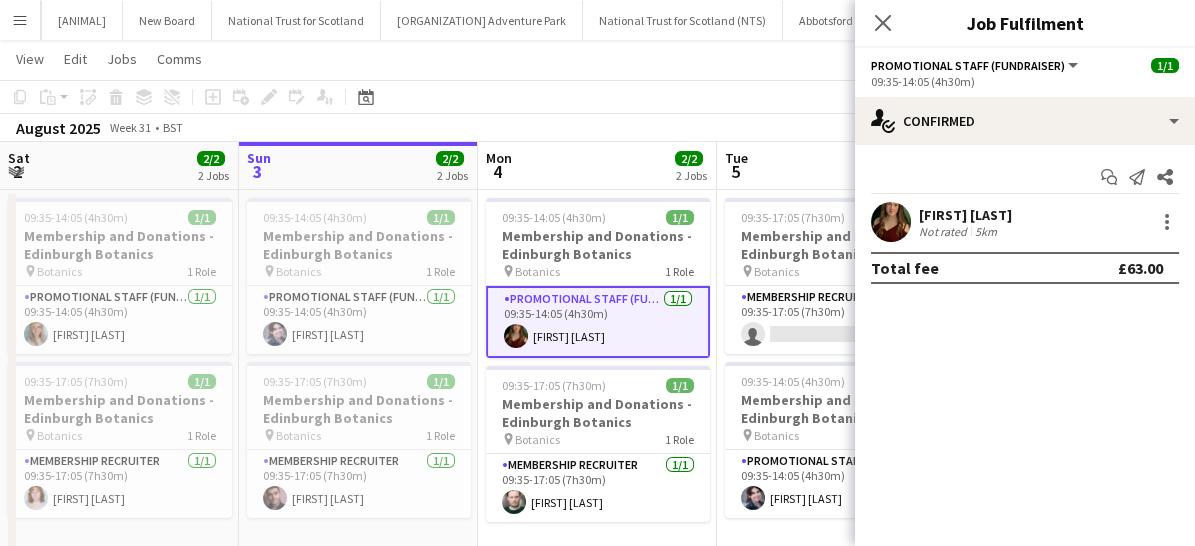 drag, startPoint x: 565, startPoint y: 318, endPoint x: 1058, endPoint y: 235, distance: 499.938 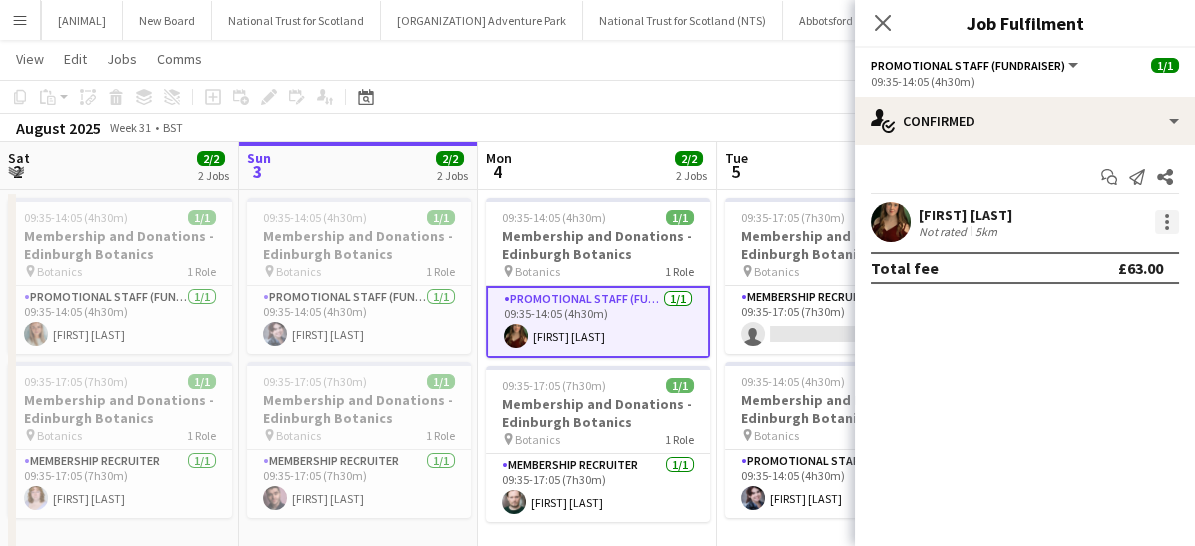drag, startPoint x: 1058, startPoint y: 235, endPoint x: 1171, endPoint y: 220, distance: 113.99123 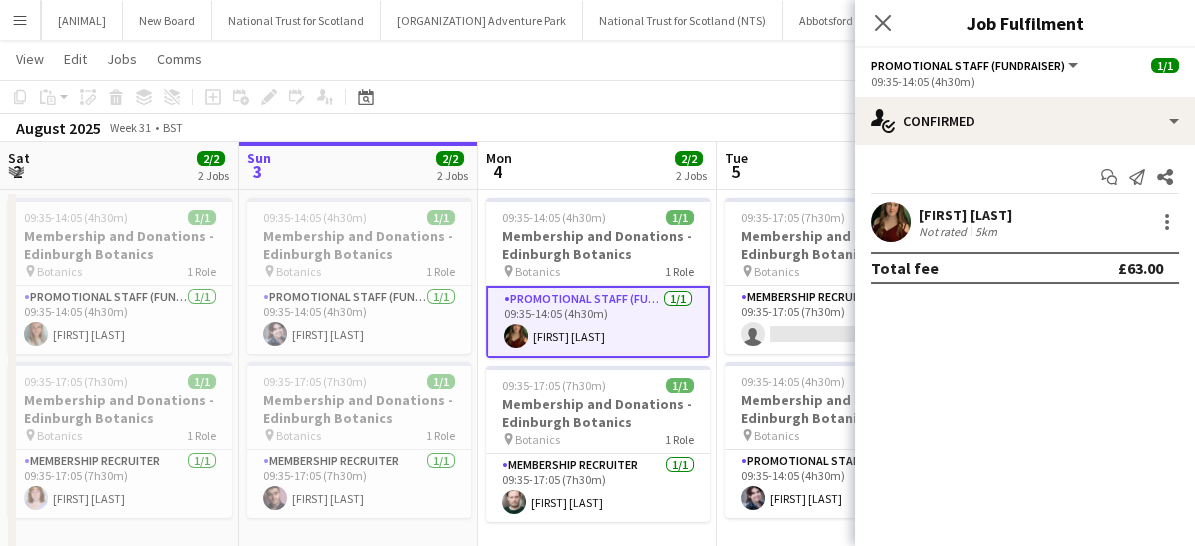 drag, startPoint x: 1161, startPoint y: 225, endPoint x: 1190, endPoint y: 373, distance: 150.81445 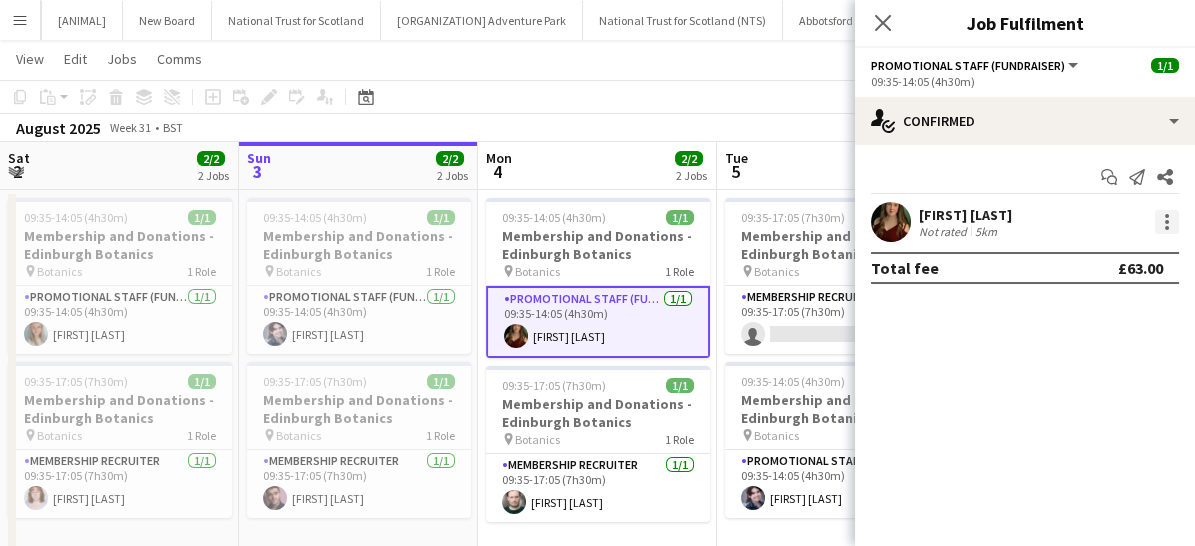 click at bounding box center [1167, 222] 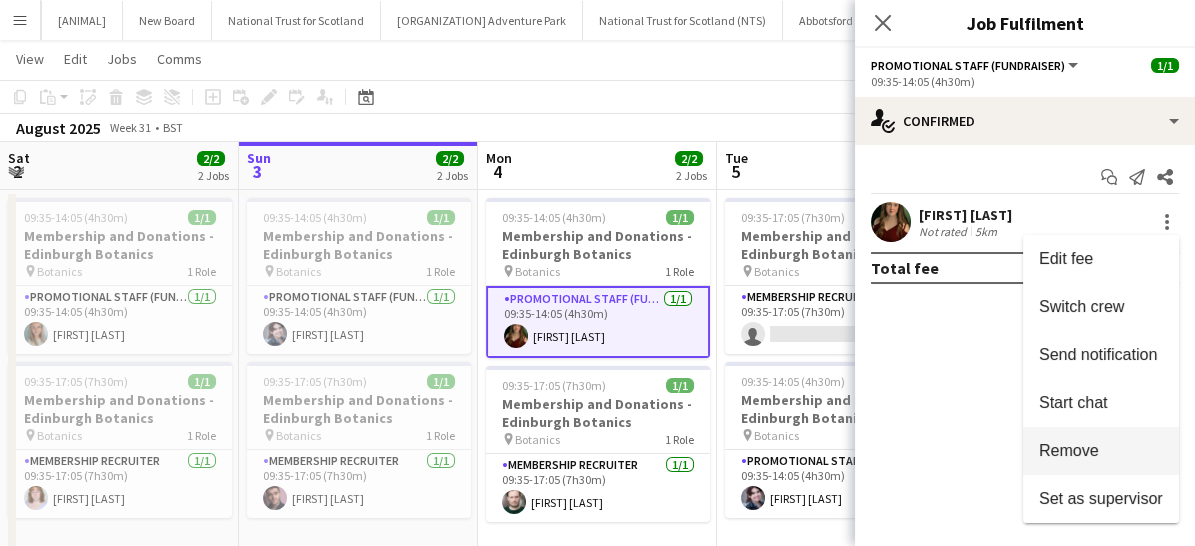 click on "Remove" at bounding box center (1069, 450) 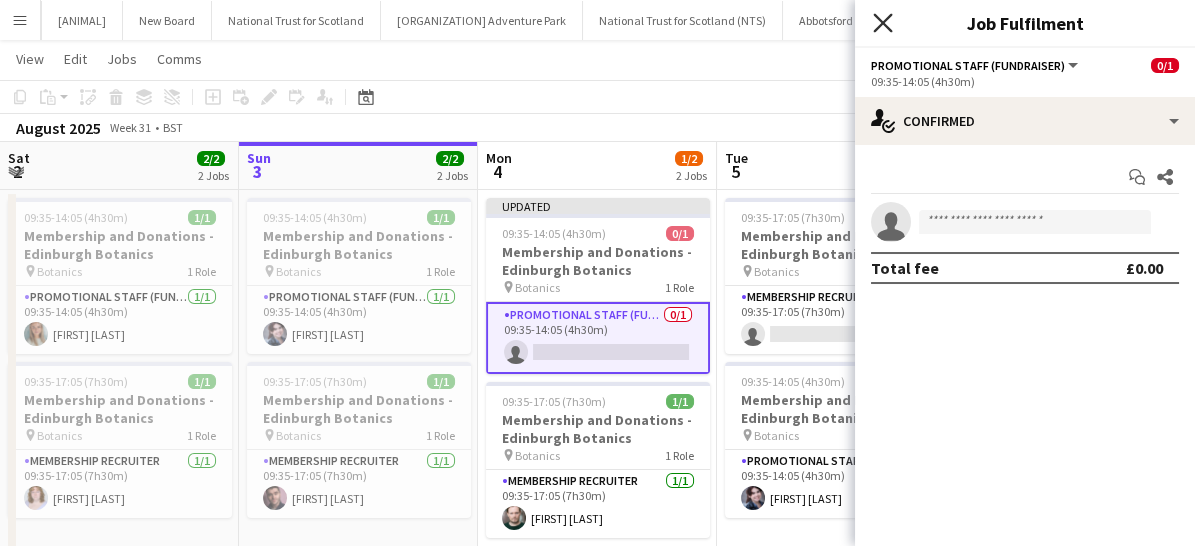 click on "Close pop-in" 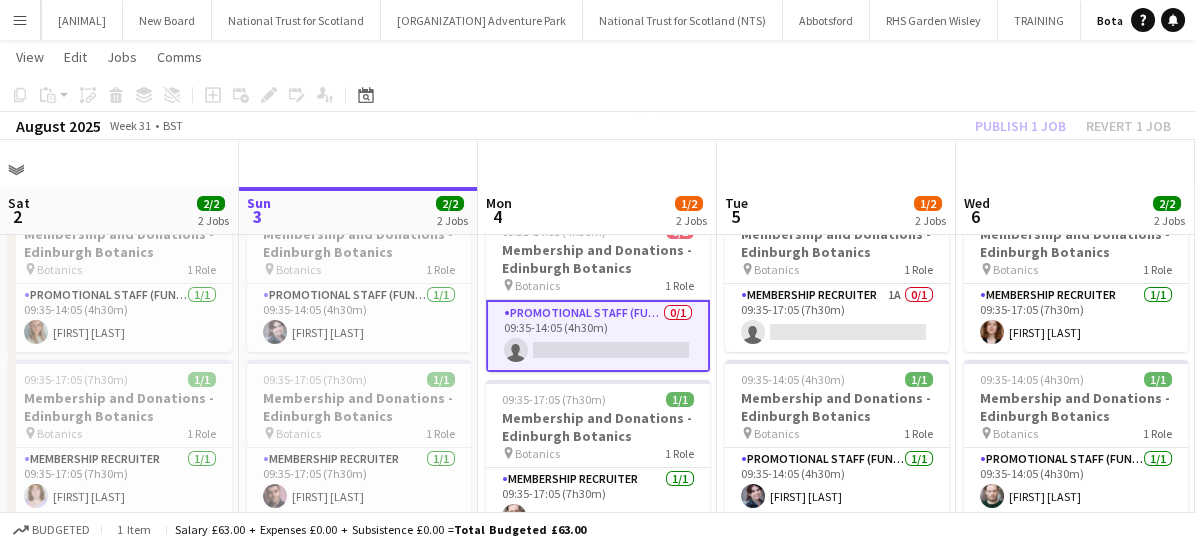 scroll, scrollTop: 82, scrollLeft: 0, axis: vertical 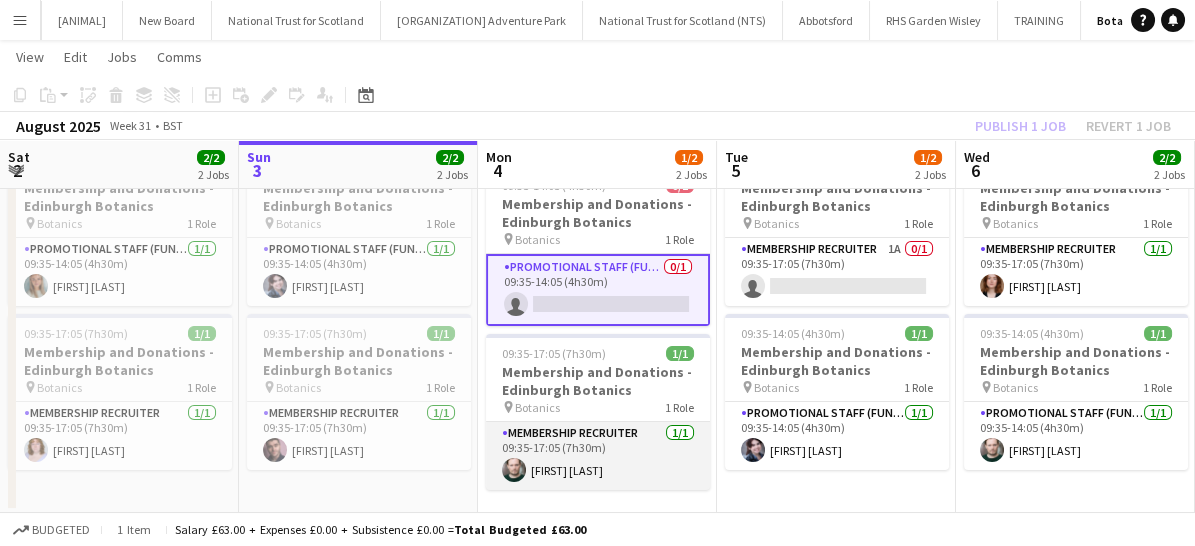 click on "Membership Recruiter   1/1   09:35-17:05 (7h30m)
Corin Rhys Jones" at bounding box center [598, 456] 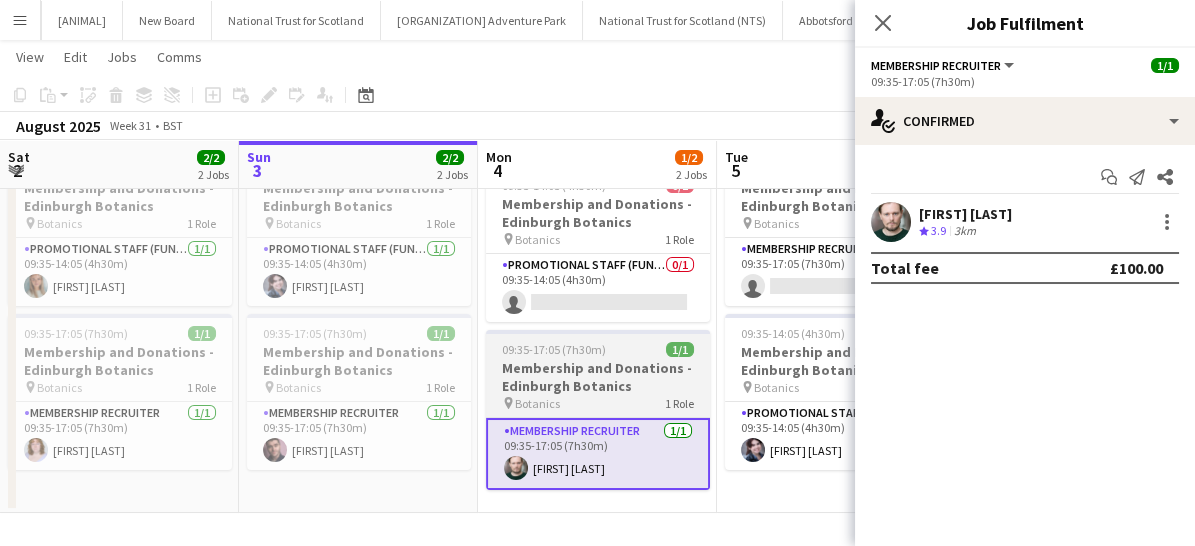 drag, startPoint x: 1173, startPoint y: 223, endPoint x: 651, endPoint y: 458, distance: 572.45874 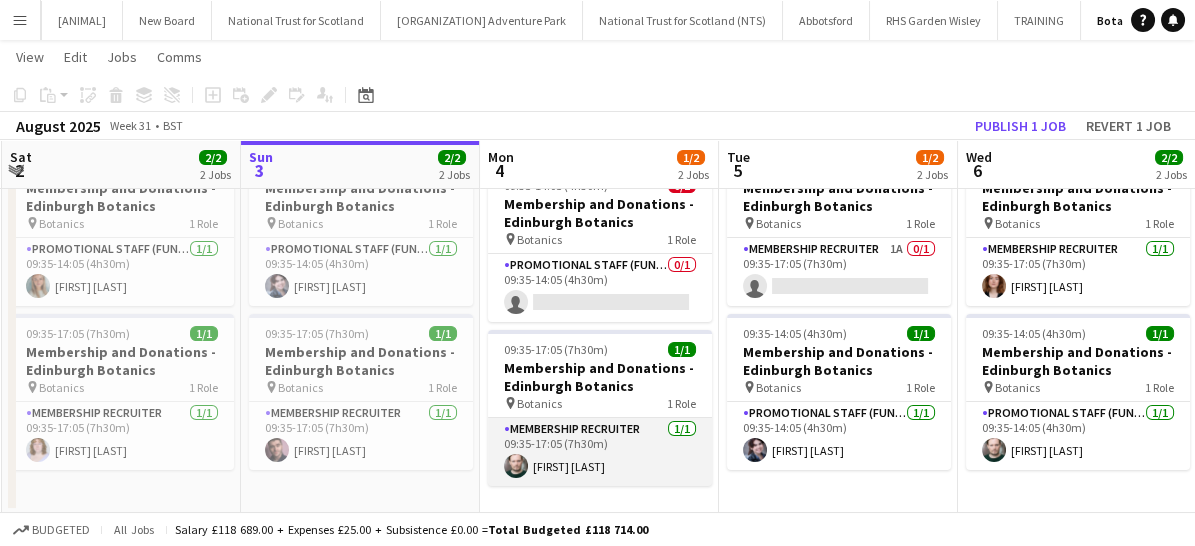 click on "Membership Recruiter   1/1   09:35-17:05 (7h30m)
Corin Rhys Jones" at bounding box center [600, 452] 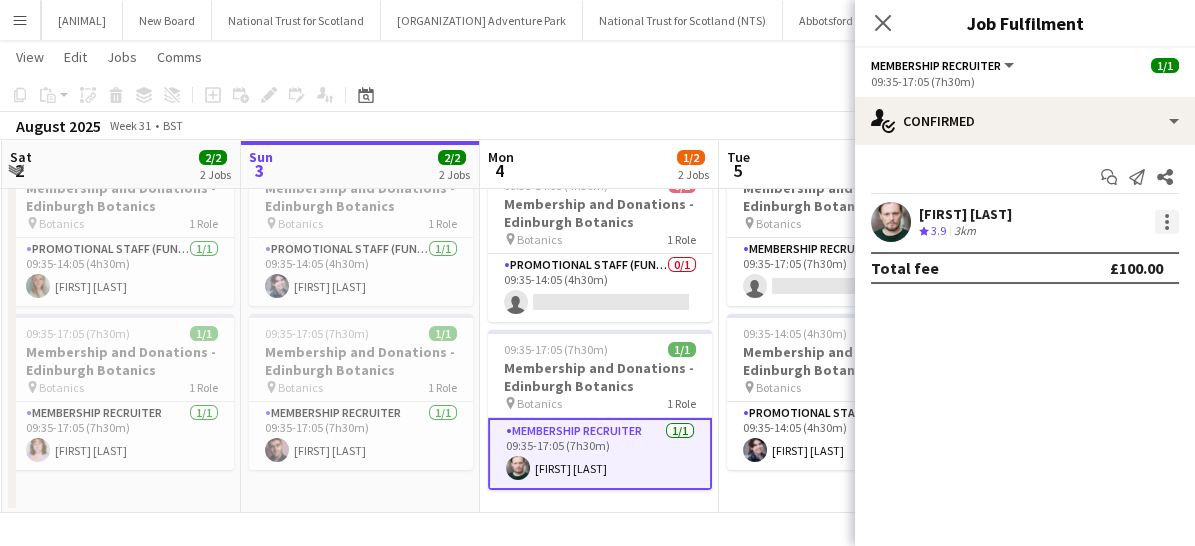 click at bounding box center (1167, 222) 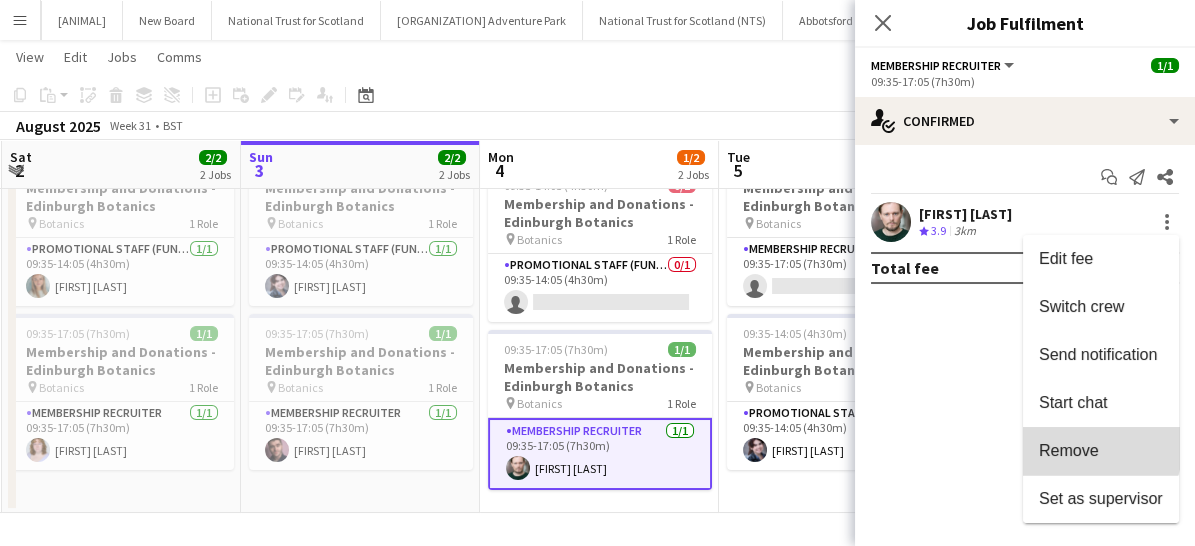 click on "Remove" at bounding box center [1069, 450] 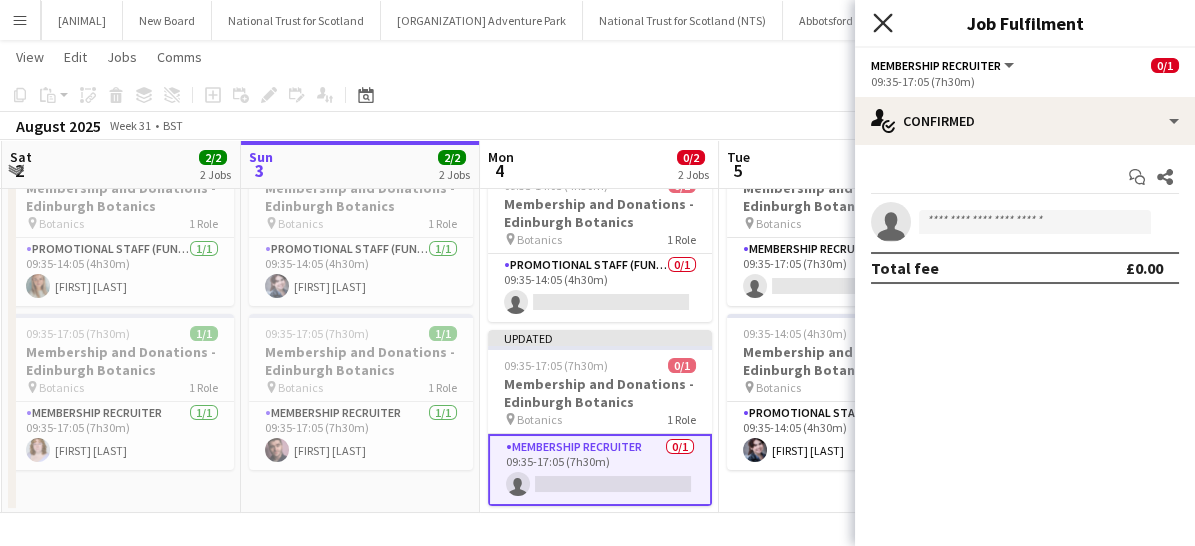 click on "Close pop-in" 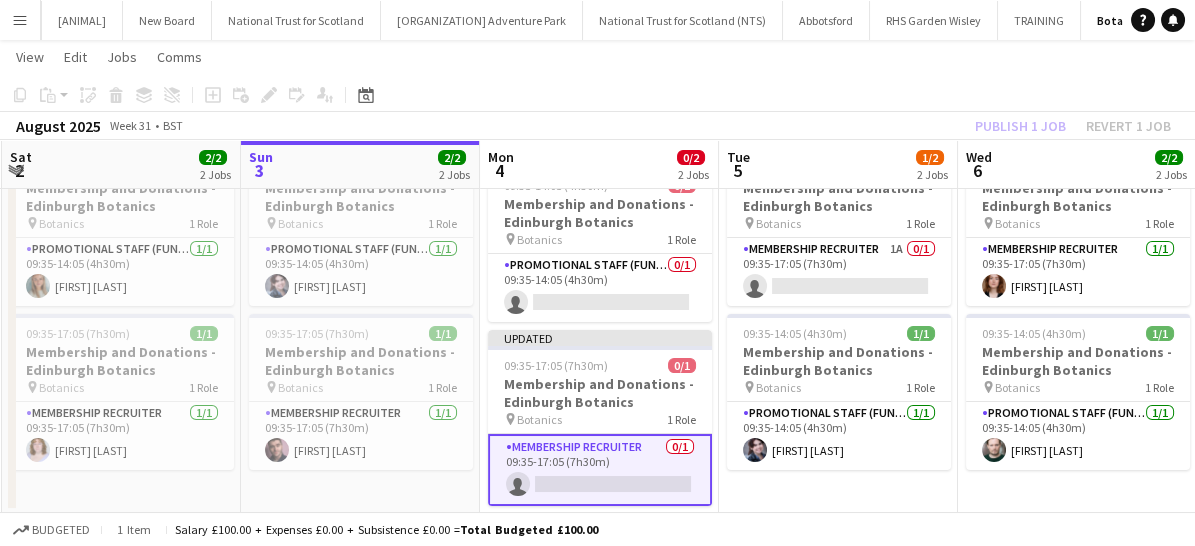 click on "Membership Recruiter   0/1   09:35-17:05 (7h30m)
single-neutral-actions" at bounding box center [600, 470] 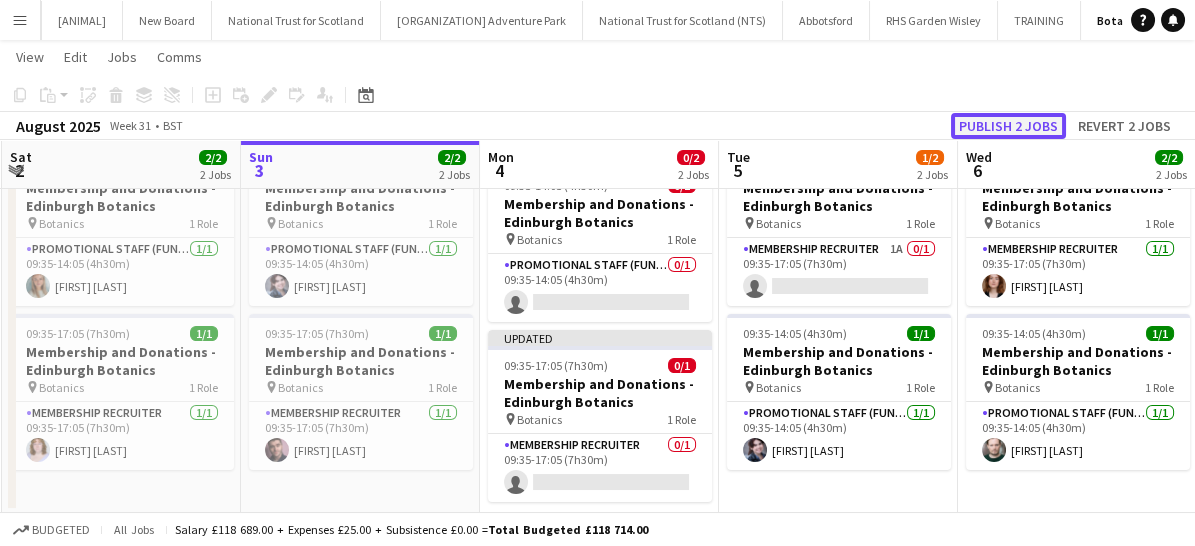 click on "Publish 2 jobs" 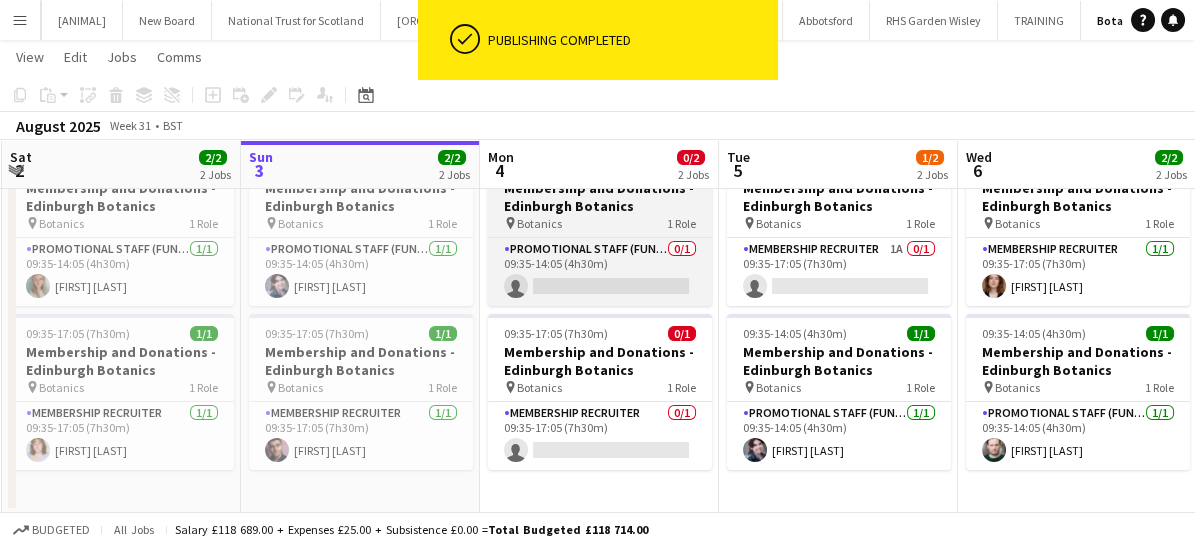 click on "pin
Botanics   1 Role" at bounding box center [600, 223] 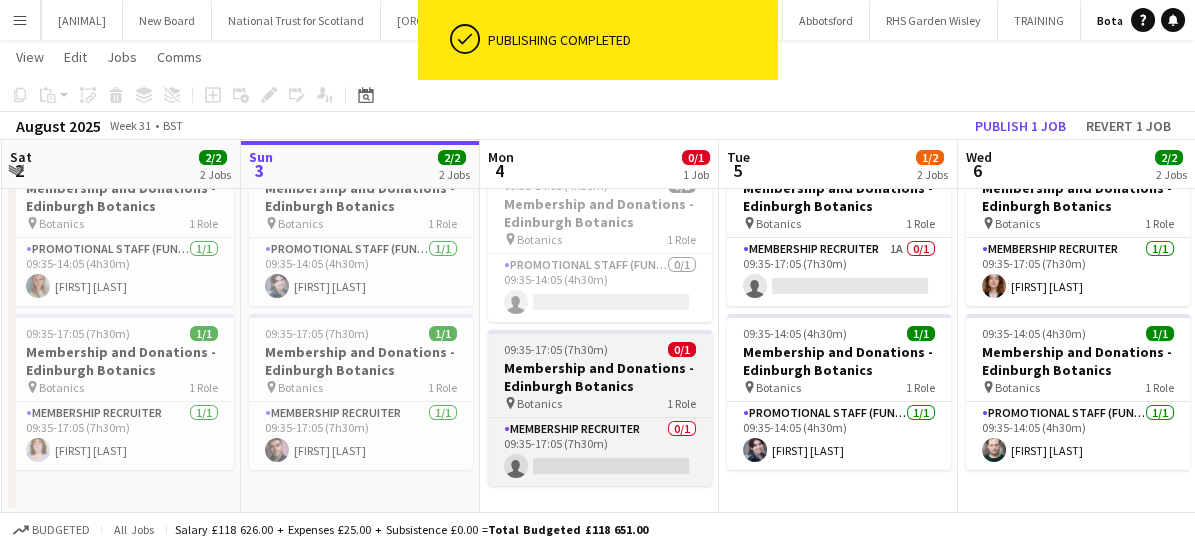 click on "pin
Botanics   1 Role" at bounding box center (600, 403) 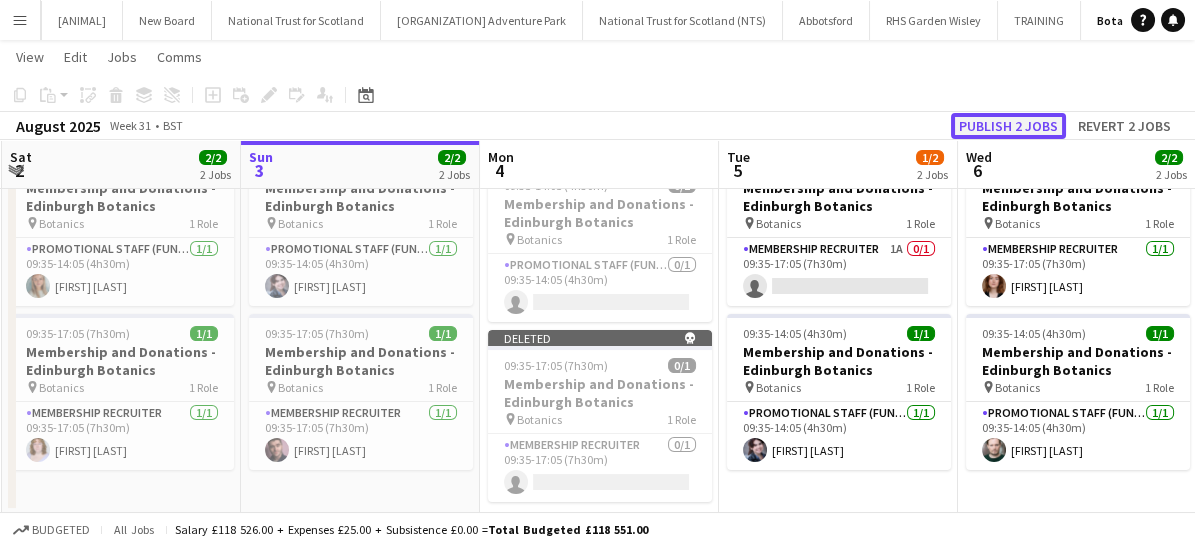 click on "Publish 2 jobs" 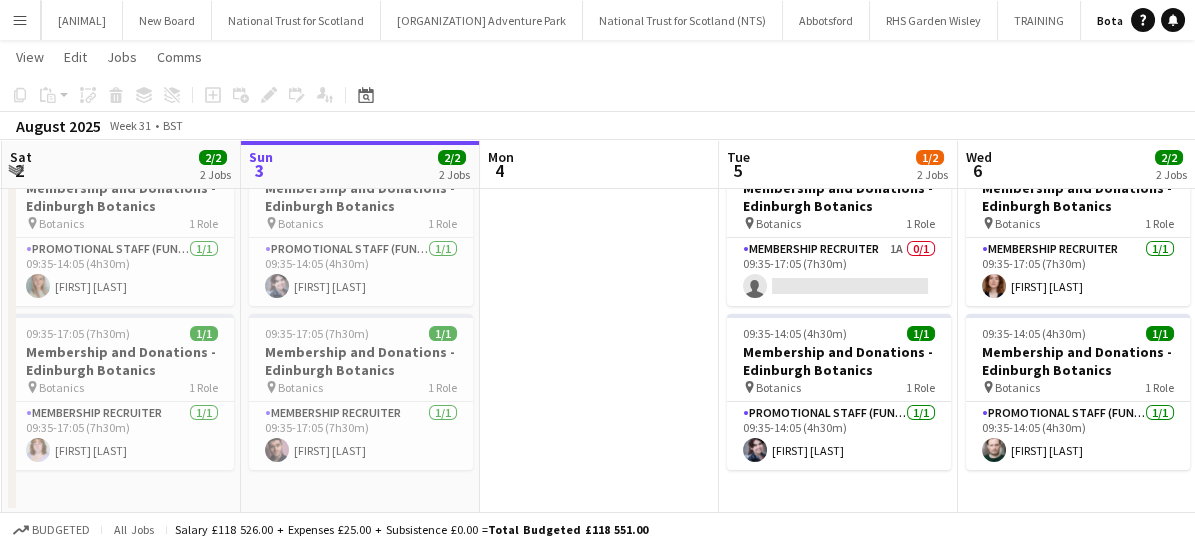 click on "Menu" at bounding box center [20, 20] 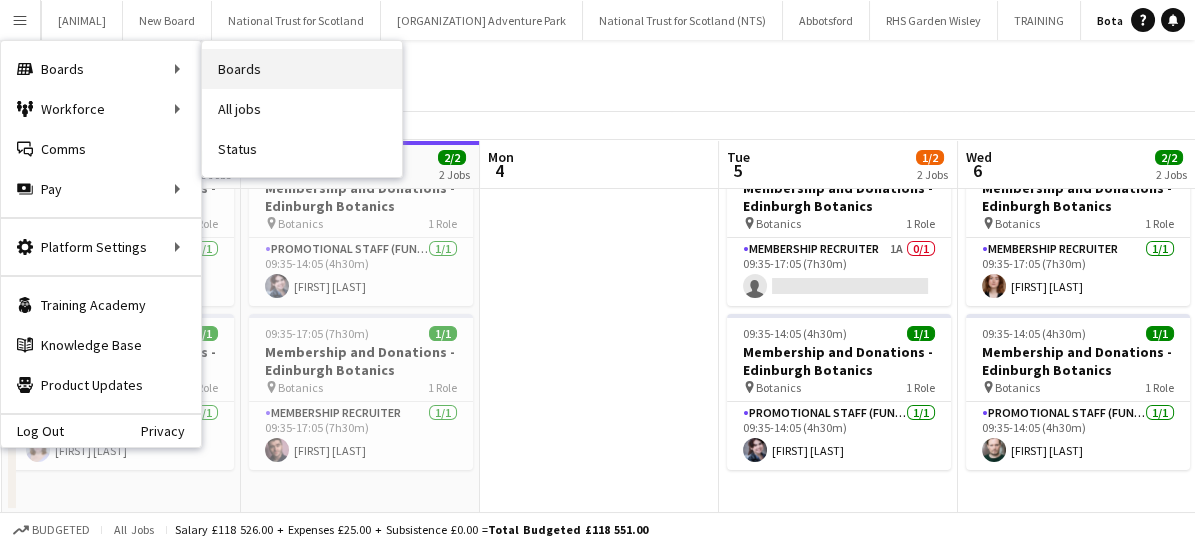 click on "Boards" at bounding box center [302, 69] 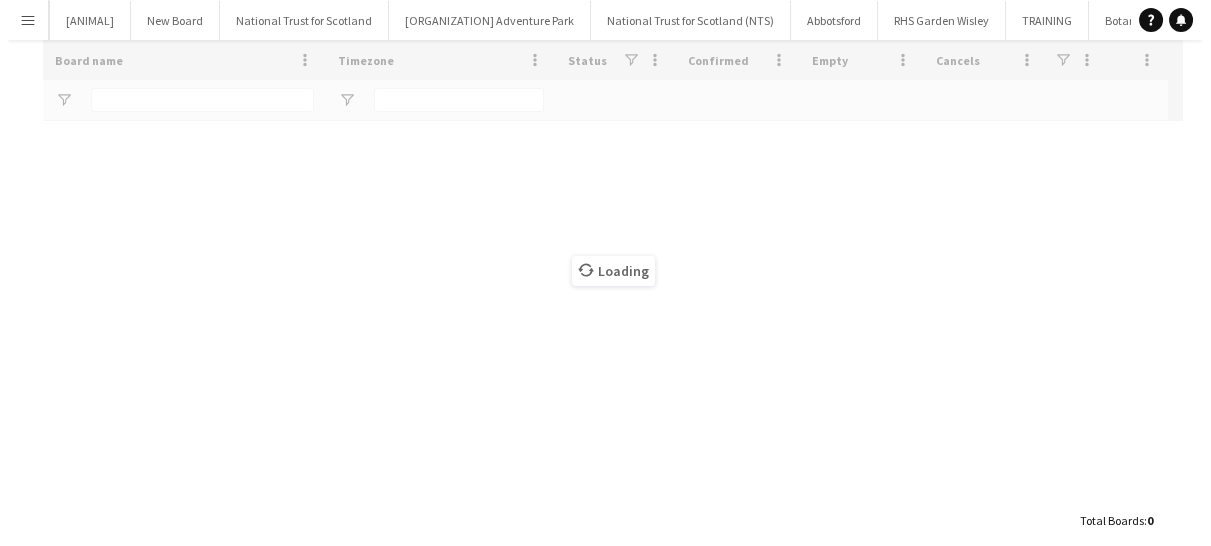 scroll, scrollTop: 0, scrollLeft: 0, axis: both 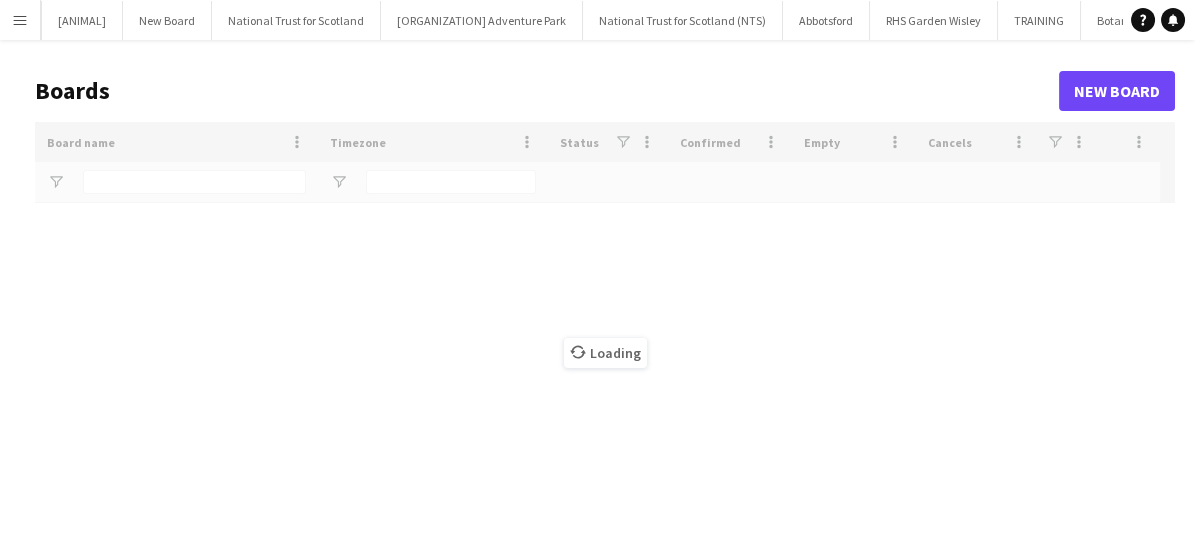 type on "***" 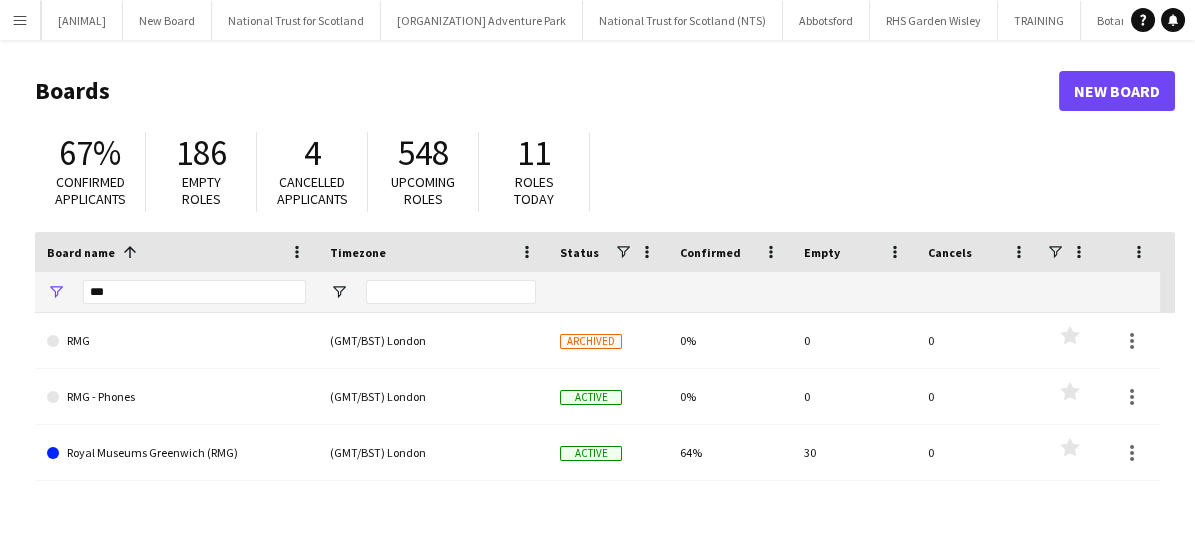 click on "Menu" at bounding box center (20, 20) 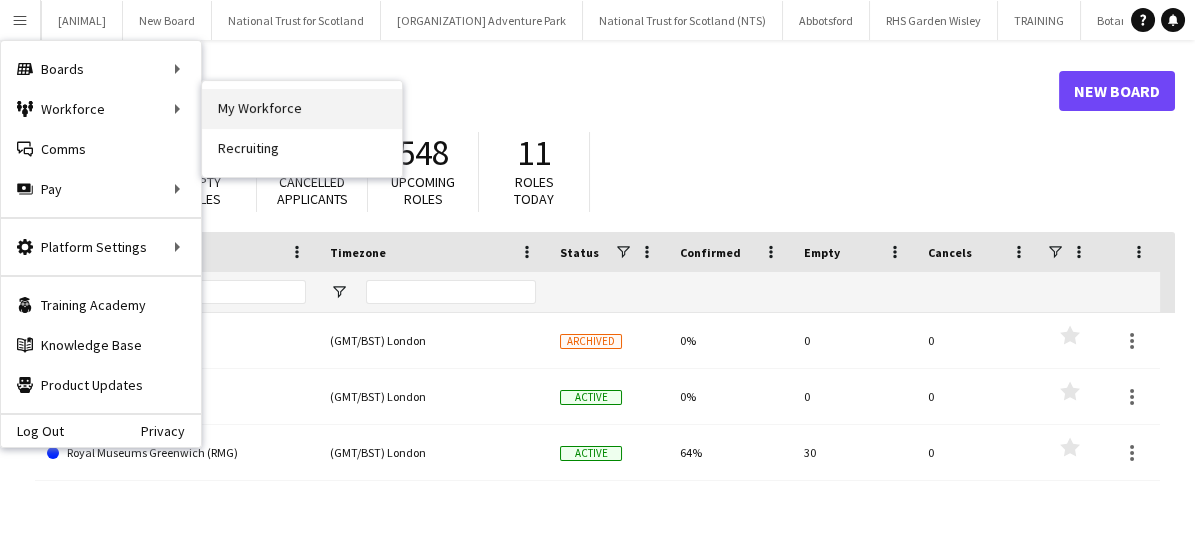 click on "My Workforce" at bounding box center (302, 109) 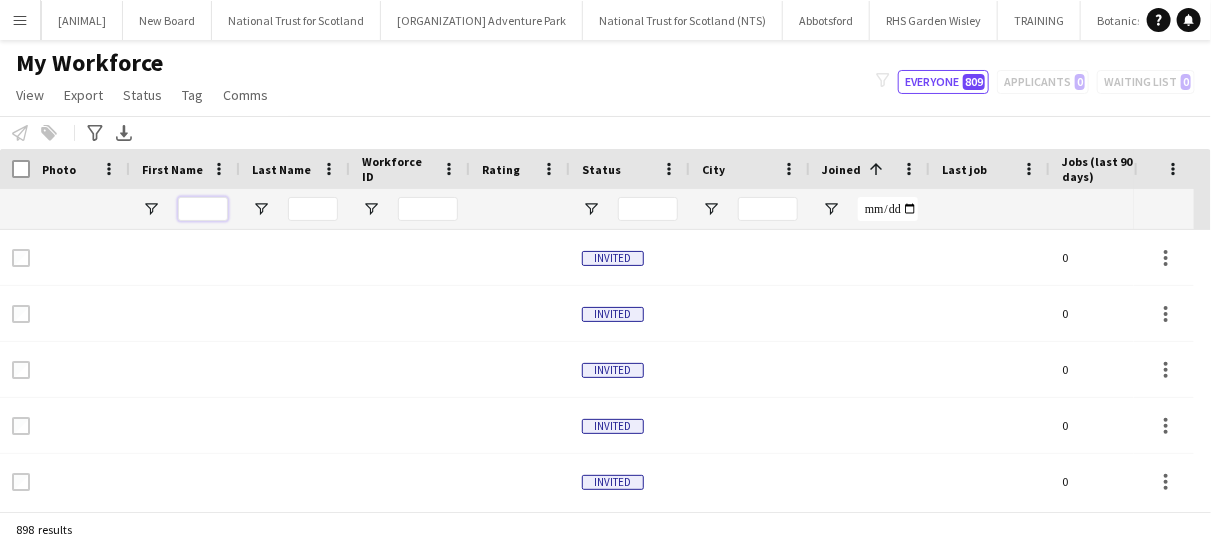click at bounding box center [203, 209] 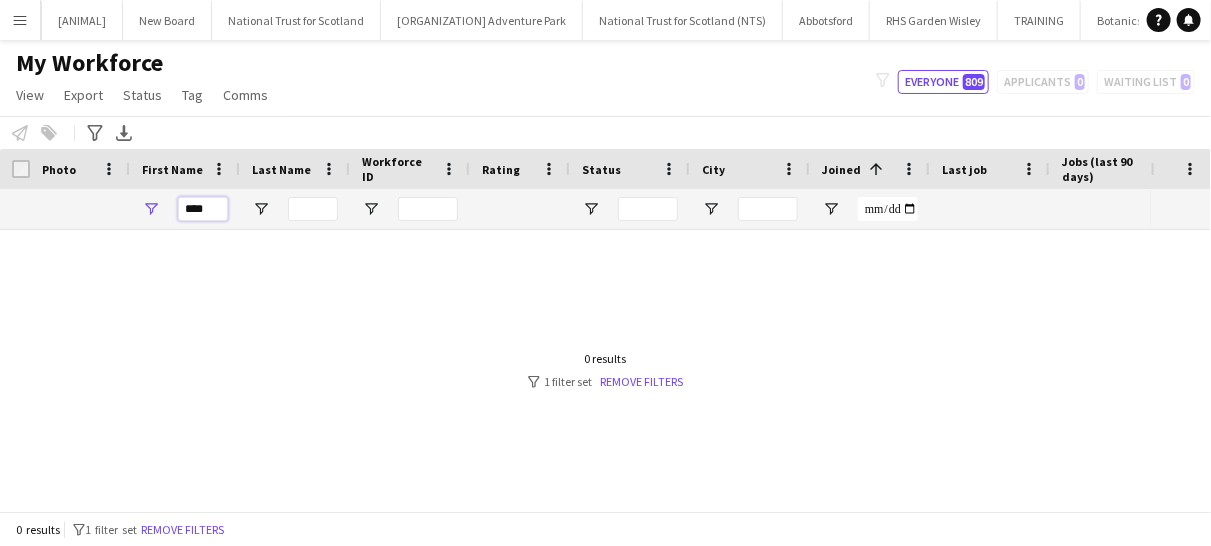 type on "****" 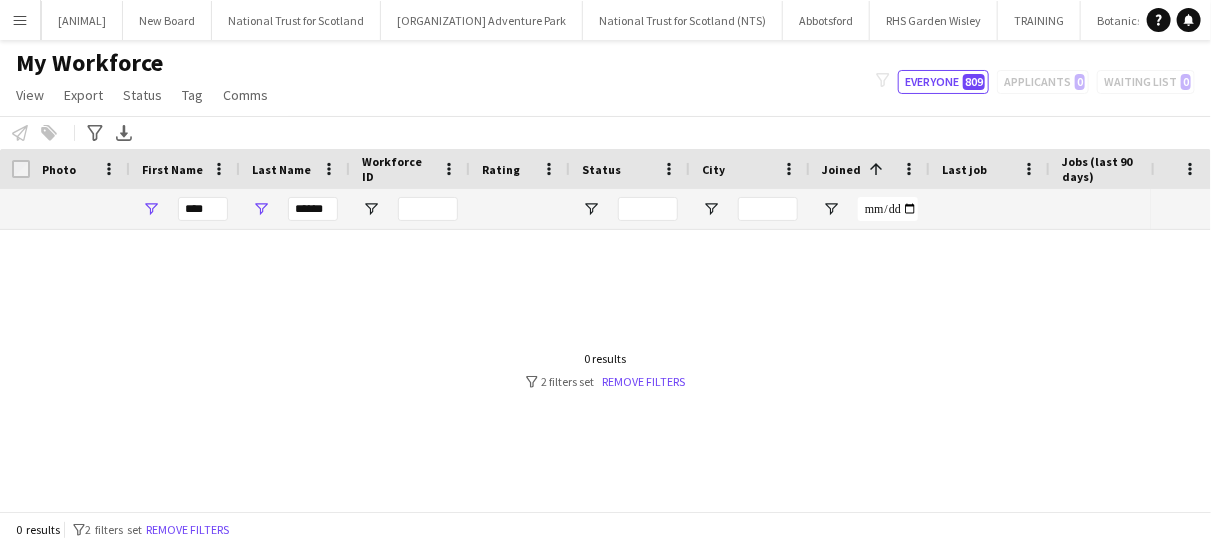 click on "Menu" at bounding box center (20, 20) 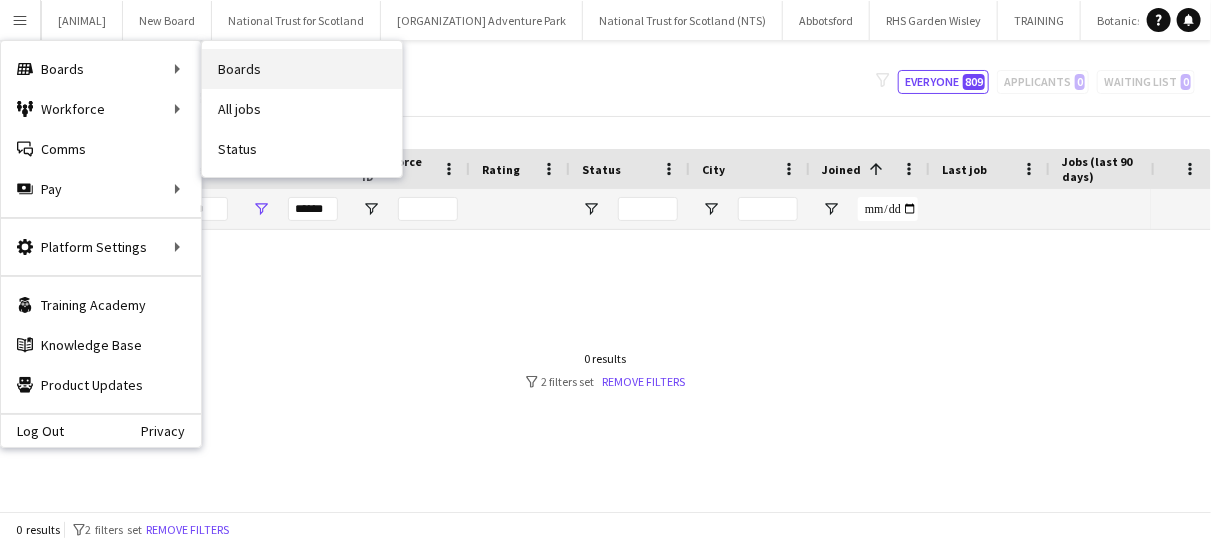 click on "Boards" at bounding box center [302, 69] 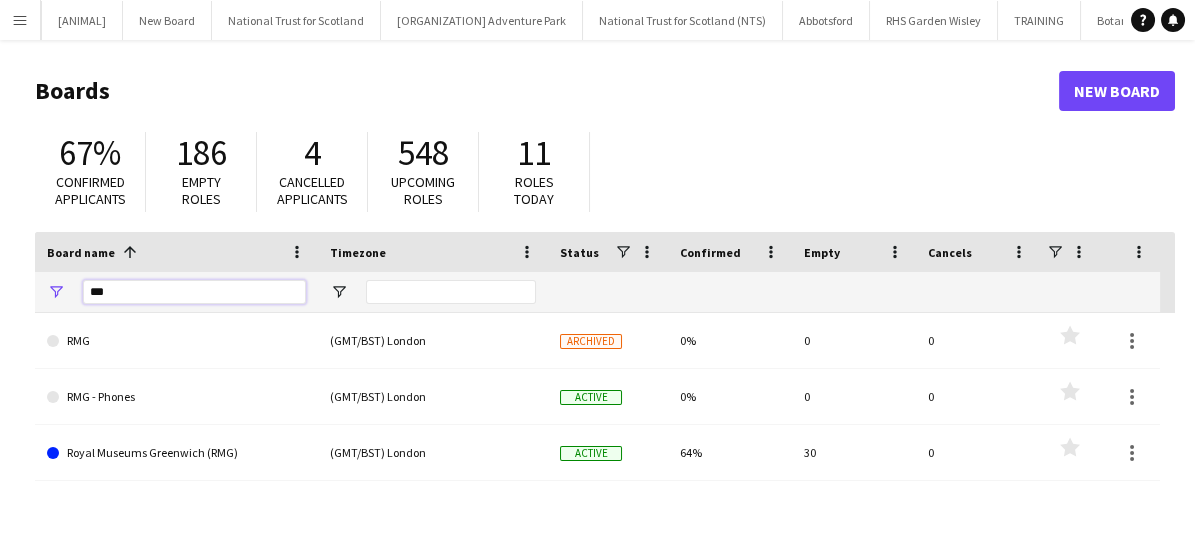 drag, startPoint x: 139, startPoint y: 297, endPoint x: 37, endPoint y: 287, distance: 102.48902 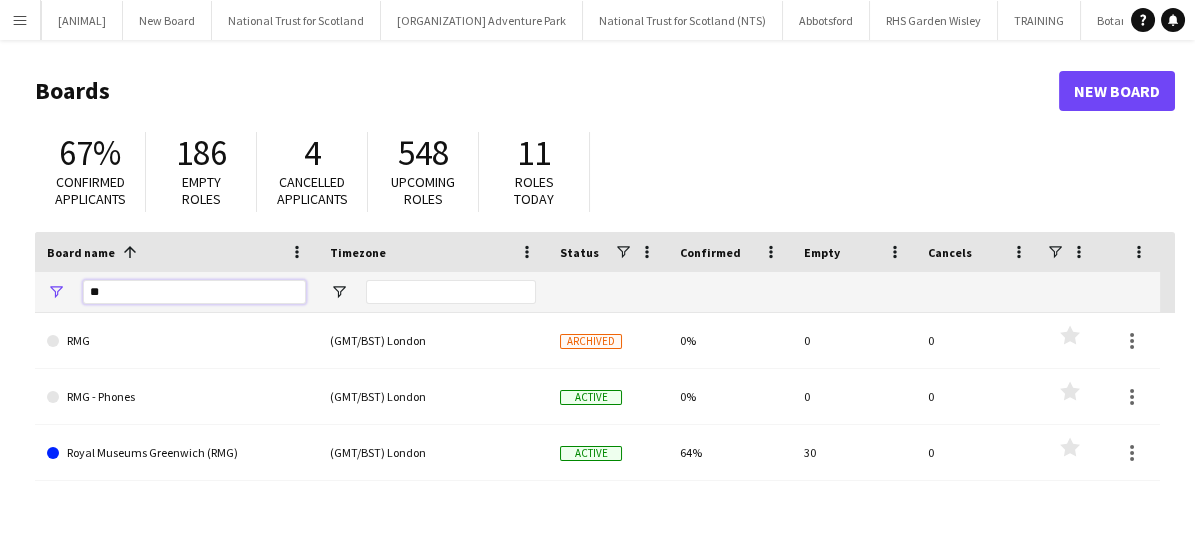 type on "***" 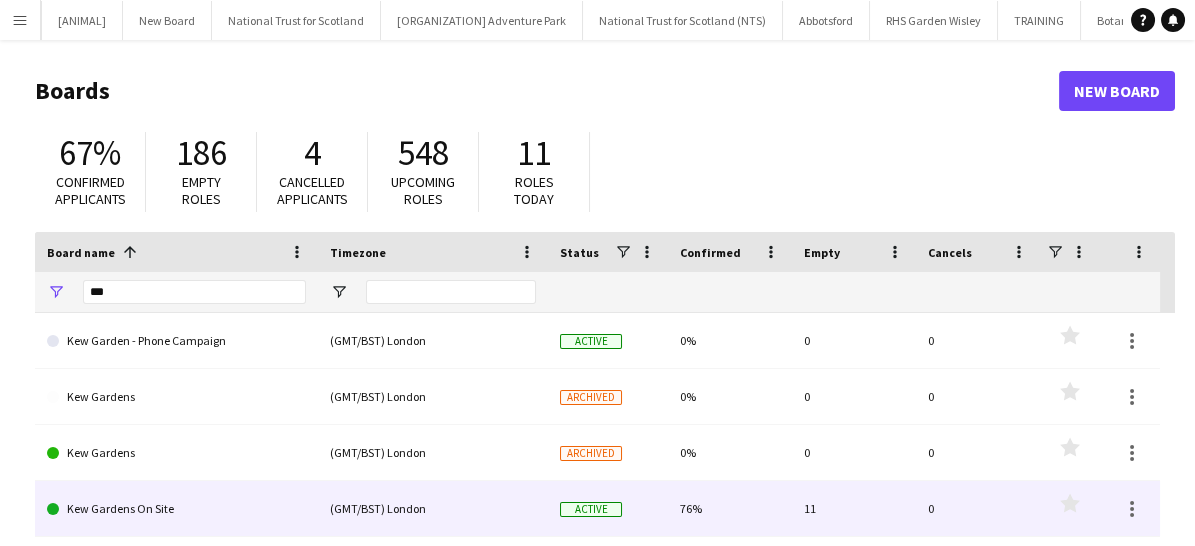 click on "Kew Gardens On Site" 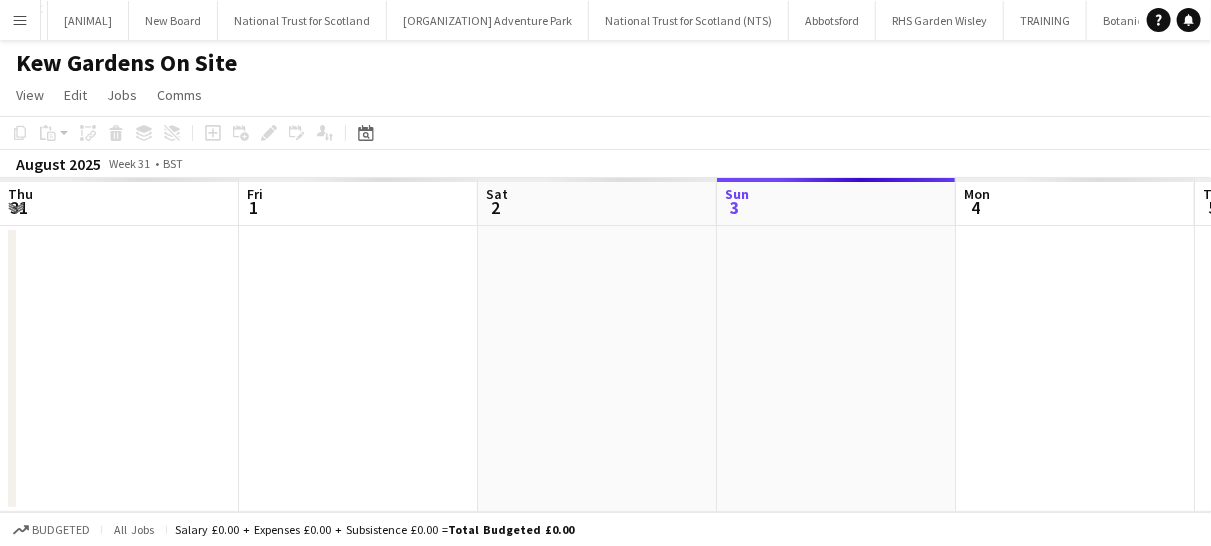 scroll, scrollTop: 0, scrollLeft: 106, axis: horizontal 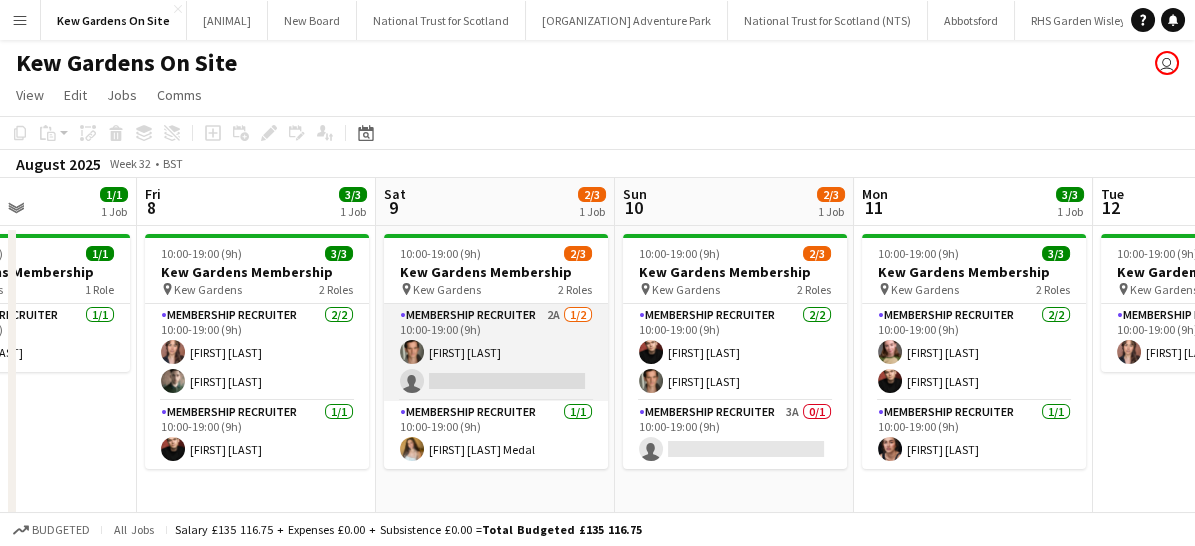 click on "Membership Recruiter   2A   1/2   10:00-19:00 (9h)
Robbie McEwen
single-neutral-actions" at bounding box center (496, 352) 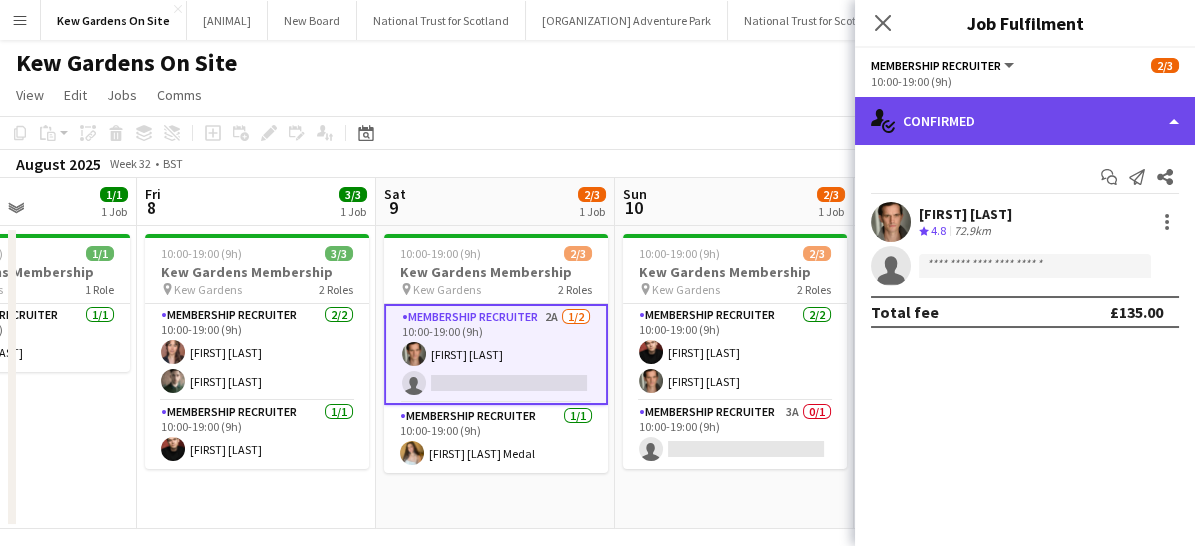 click on "single-neutral-actions-check-2
Confirmed" 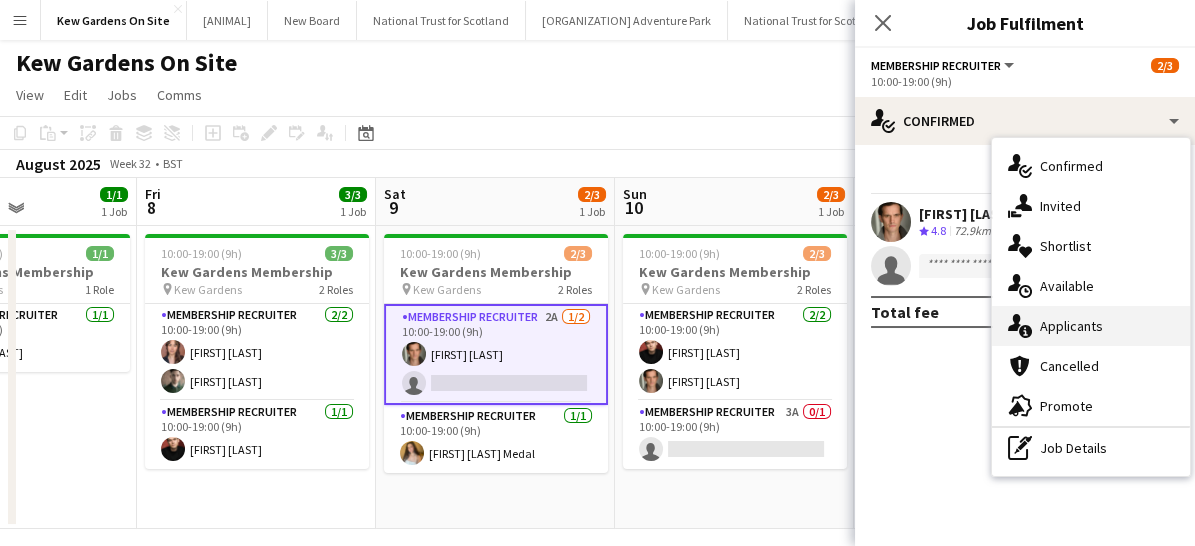 click on "single-neutral-actions-information
Applicants" at bounding box center [1091, 326] 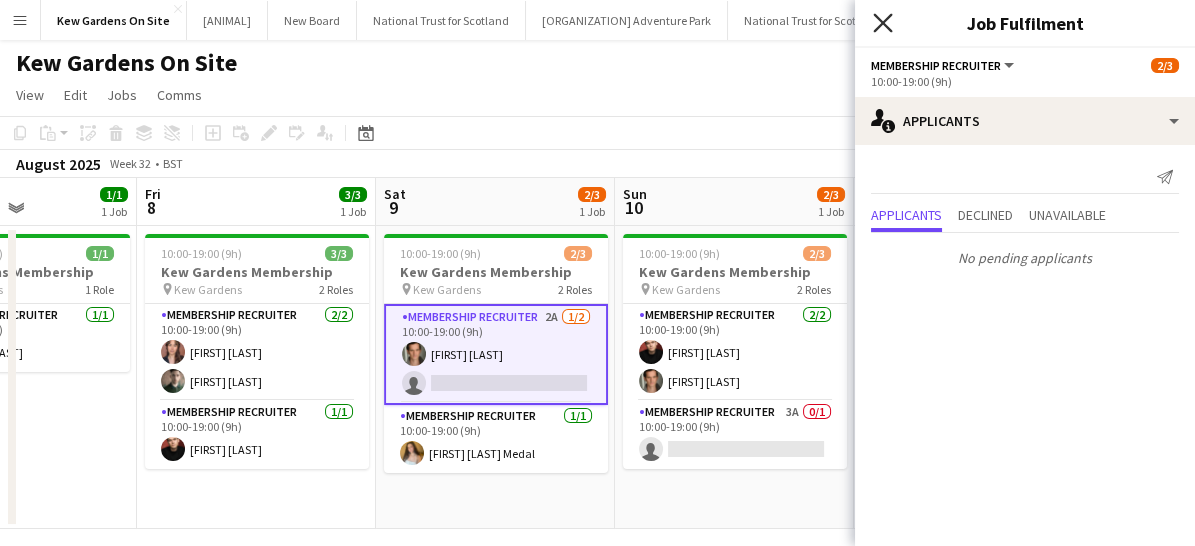 click on "Close pop-in" 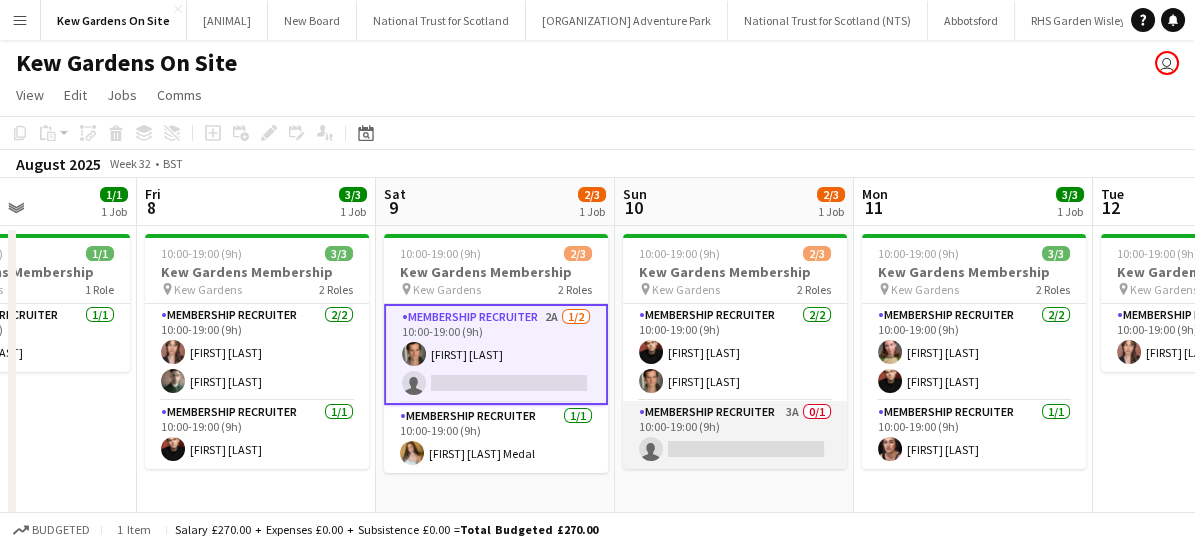 click on "Membership Recruiter   3A   0/1   10:00-19:00 (9h)
single-neutral-actions" at bounding box center [735, 435] 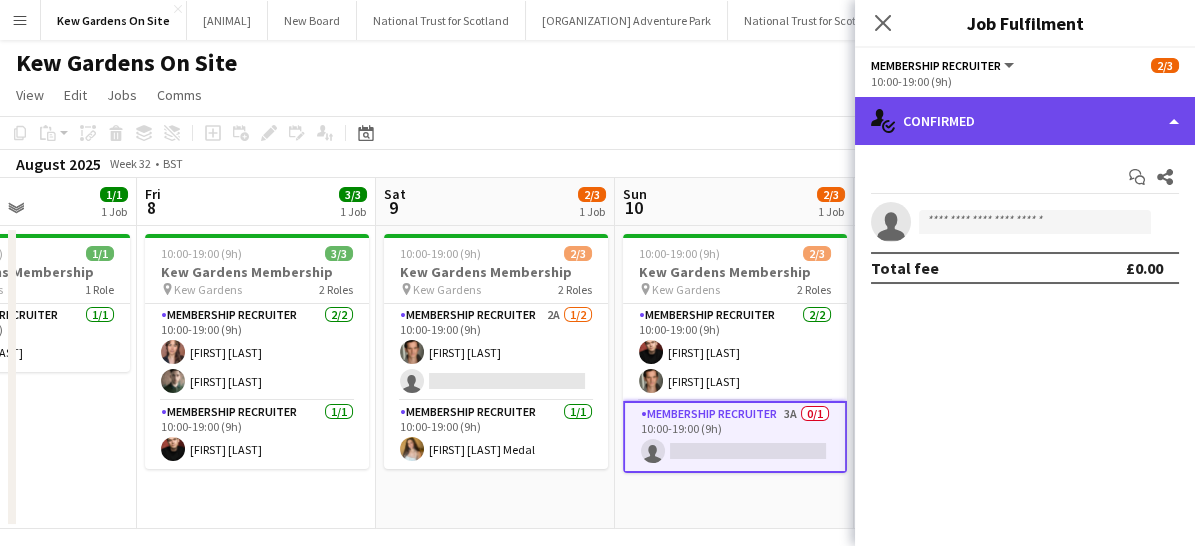 click on "single-neutral-actions-check-2
Confirmed" 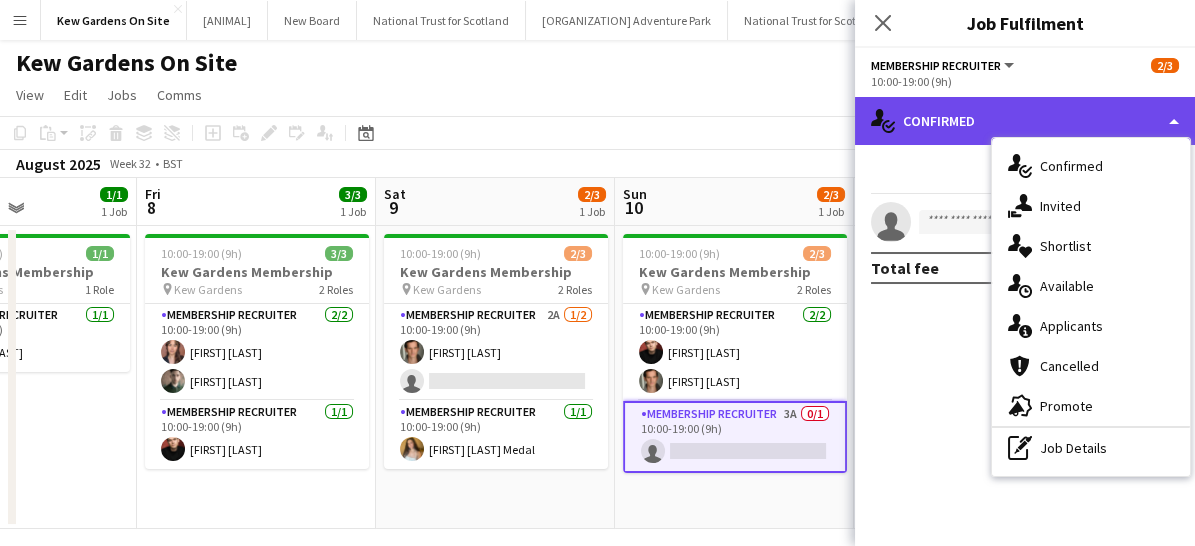 click on "single-neutral-actions-check-2
Confirmed" 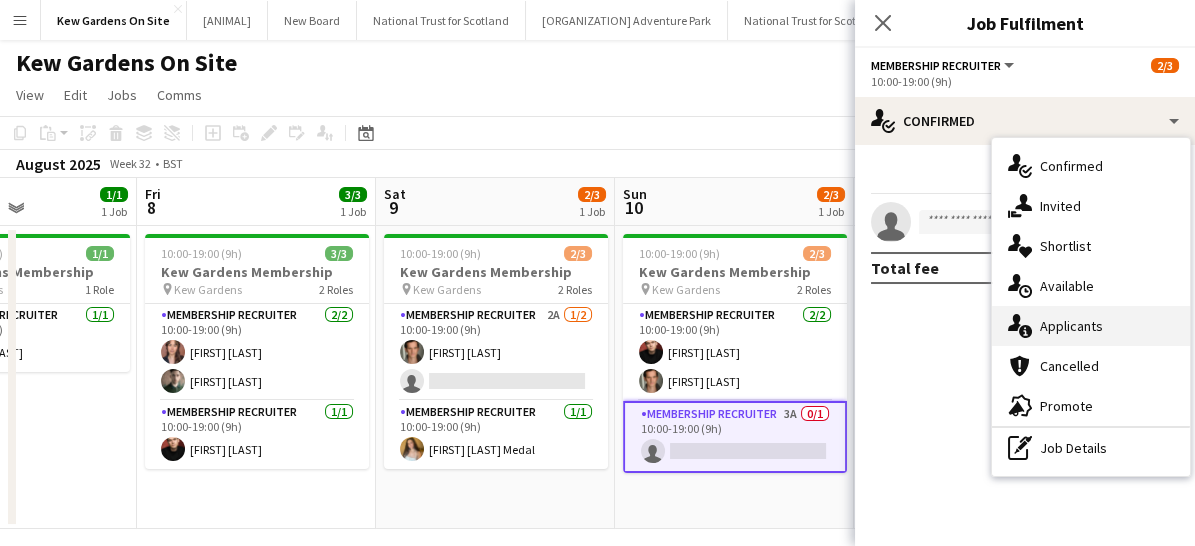 click on "single-neutral-actions-information
Applicants" at bounding box center [1091, 326] 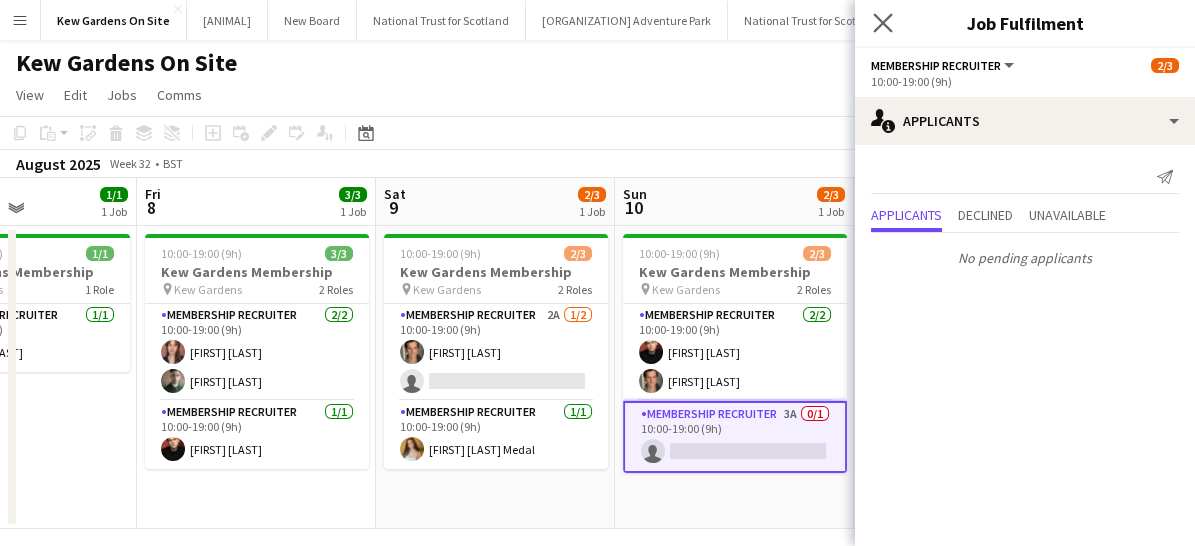 click on "Close pop-in" 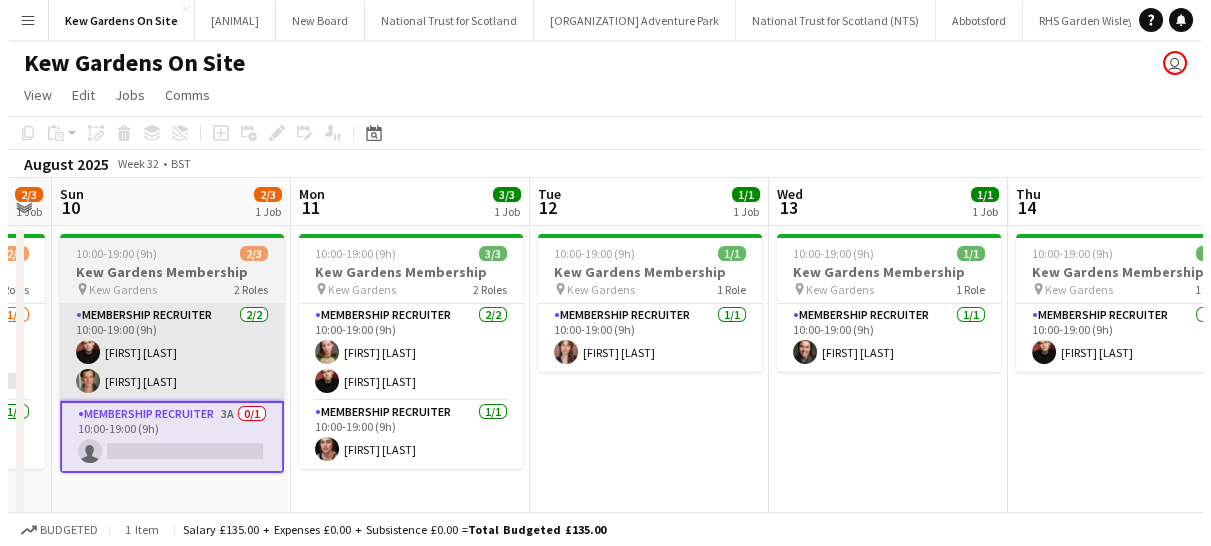 scroll, scrollTop: 0, scrollLeft: 794, axis: horizontal 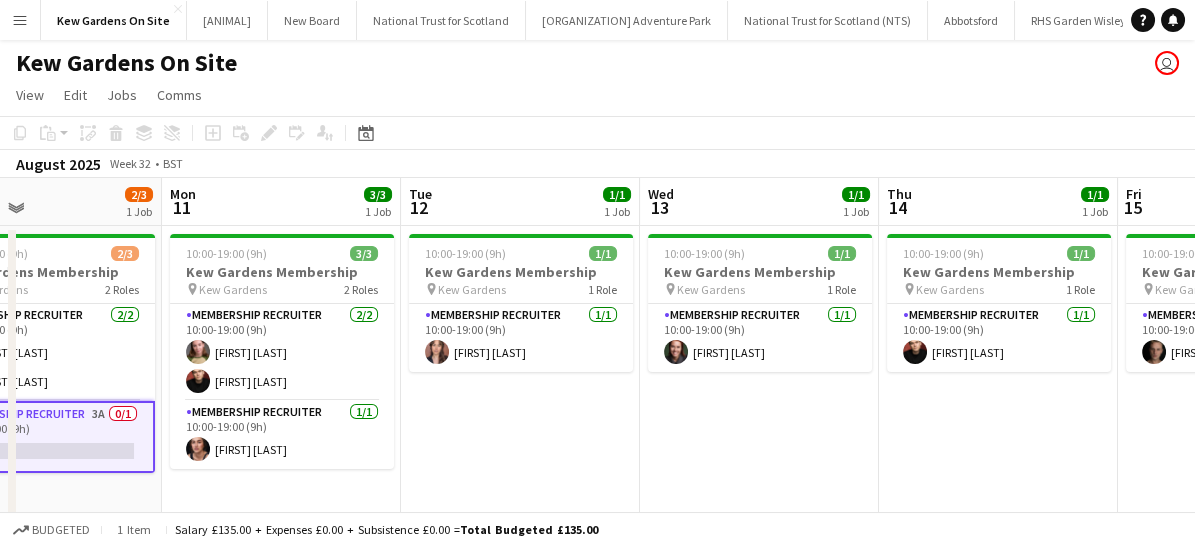 click on "Menu" at bounding box center [20, 20] 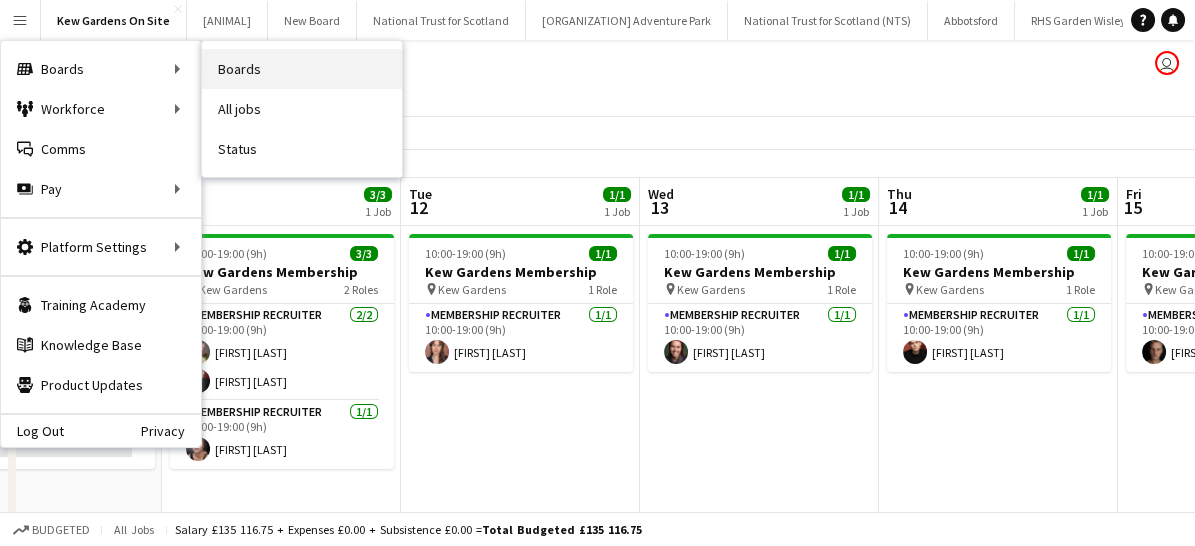 click on "Boards" at bounding box center [302, 69] 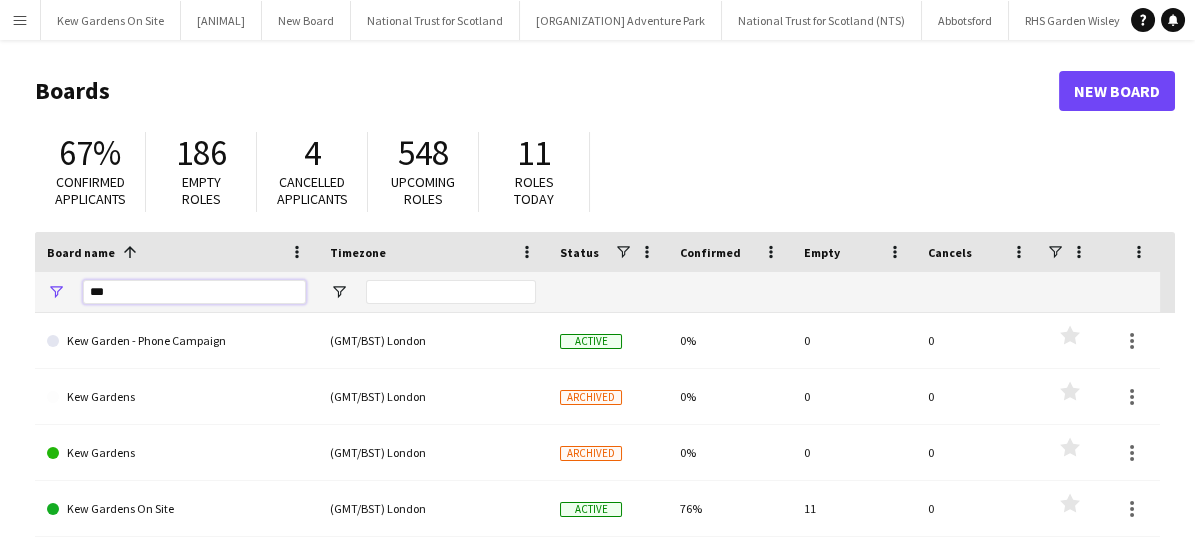 drag, startPoint x: 144, startPoint y: 300, endPoint x: 62, endPoint y: 284, distance: 83.546394 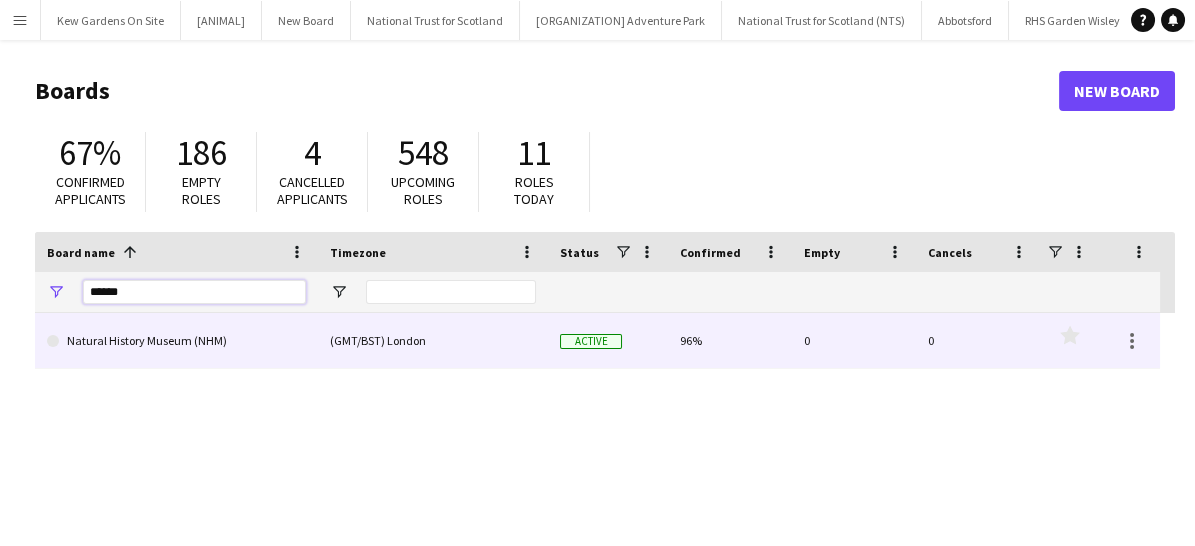 type on "******" 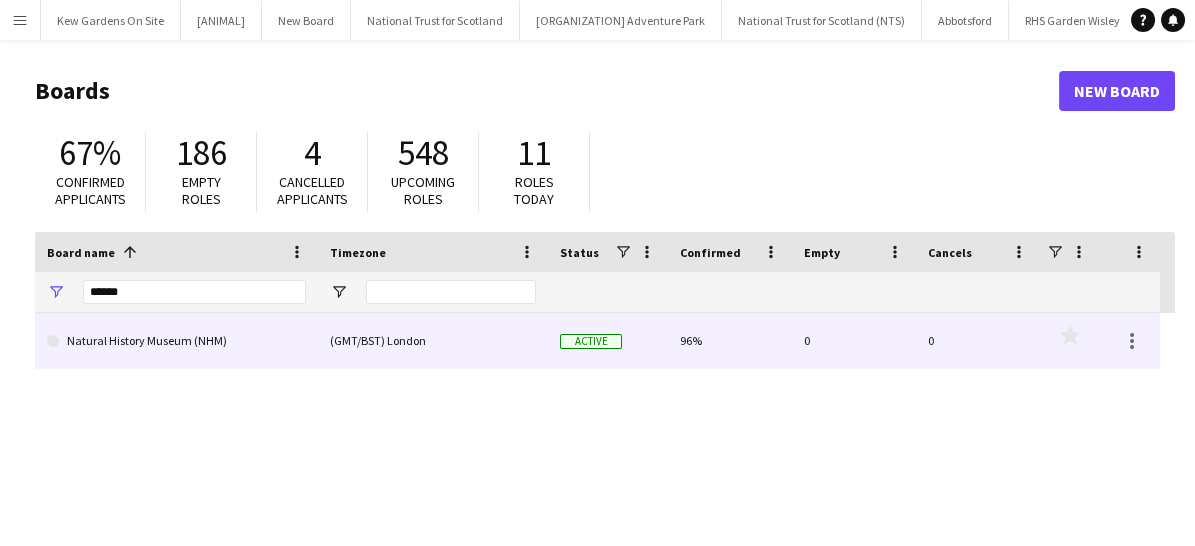click on "Natural History Museum (NHM)" 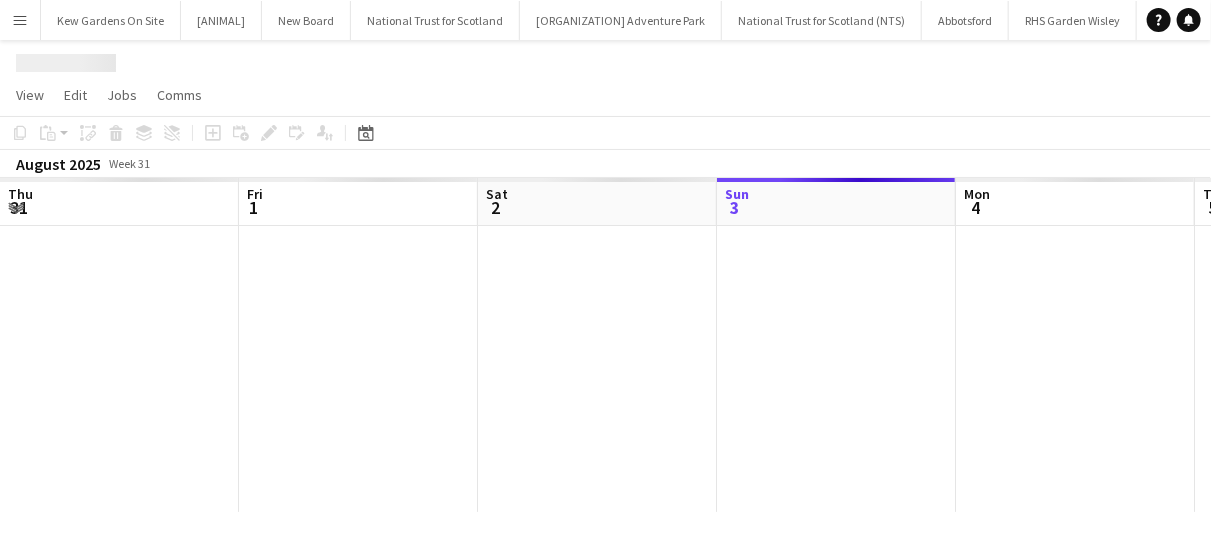 scroll, scrollTop: 0, scrollLeft: 478, axis: horizontal 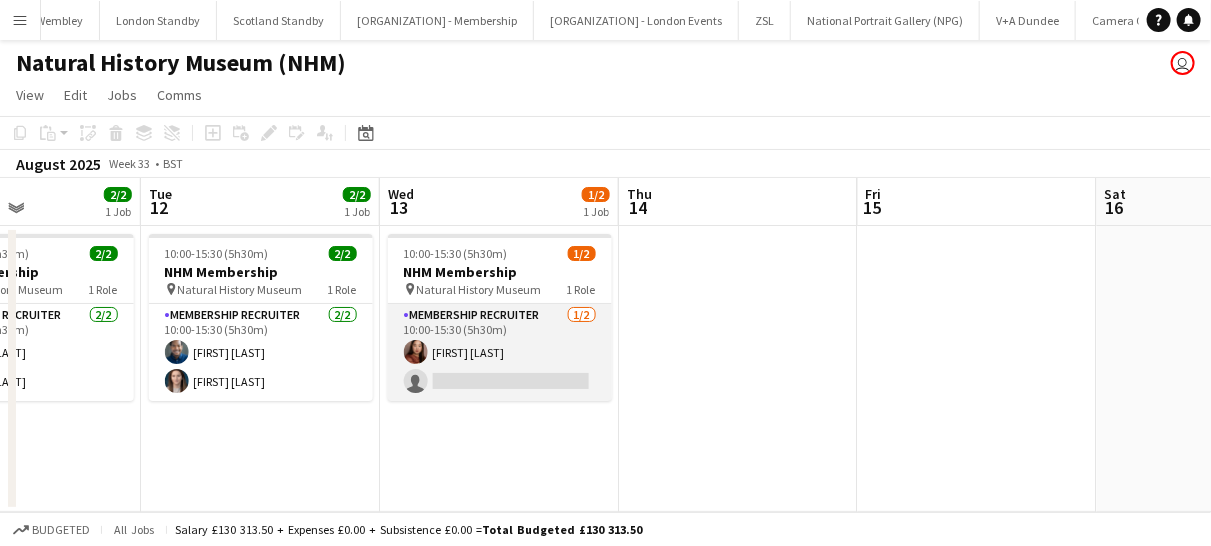 click on "Membership Recruiter   1/2   10:00-15:30 (5h30m)
Esther Tan
single-neutral-actions" at bounding box center (500, 352) 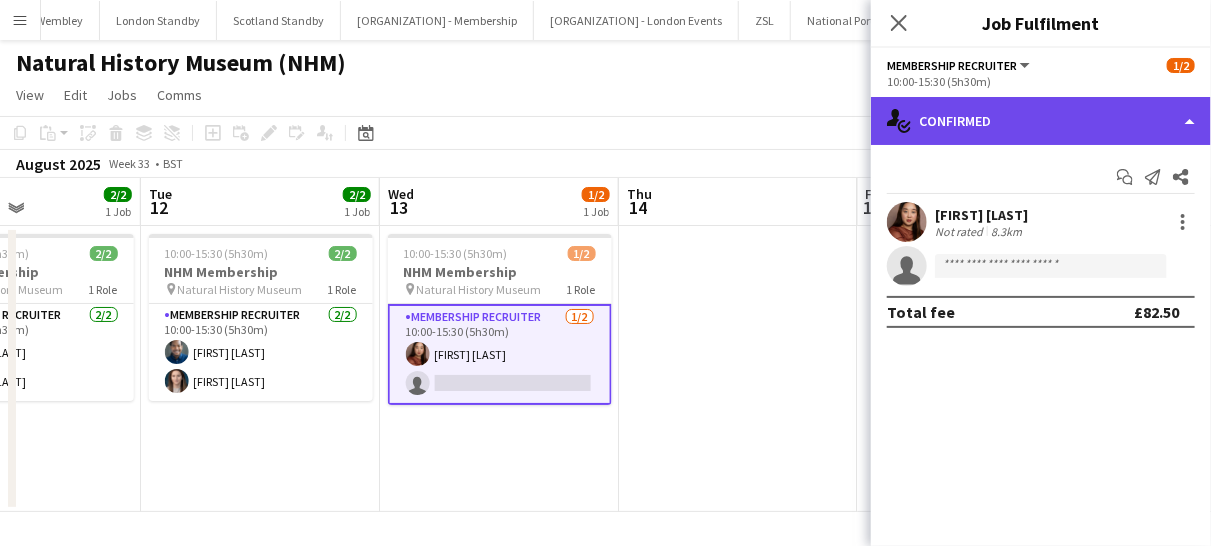 click on "single-neutral-actions-check-2
Confirmed" 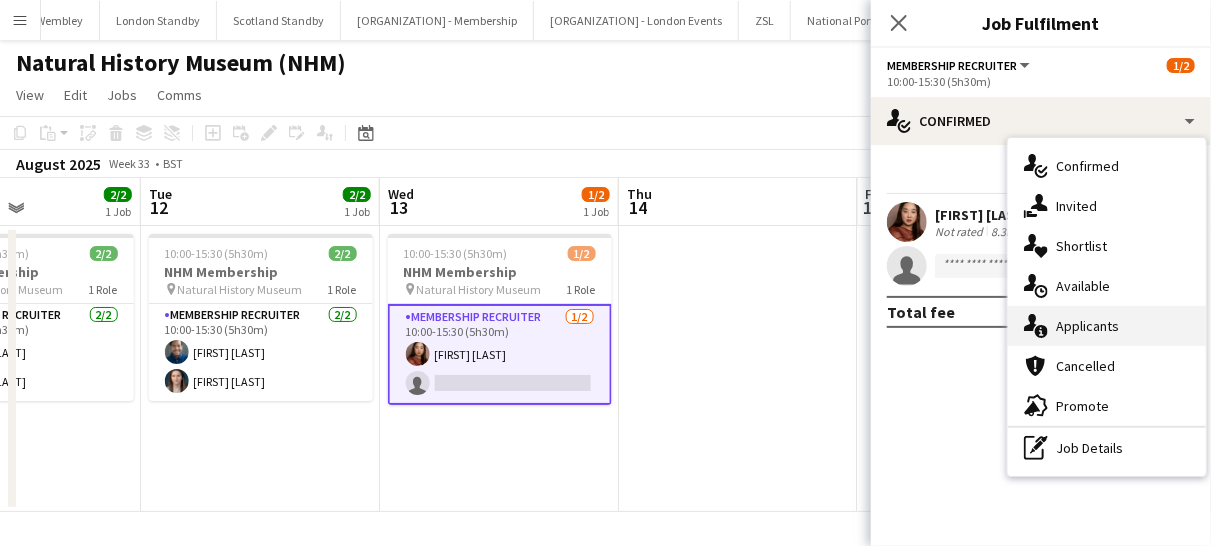 click on "single-neutral-actions-information
Applicants" at bounding box center (1107, 326) 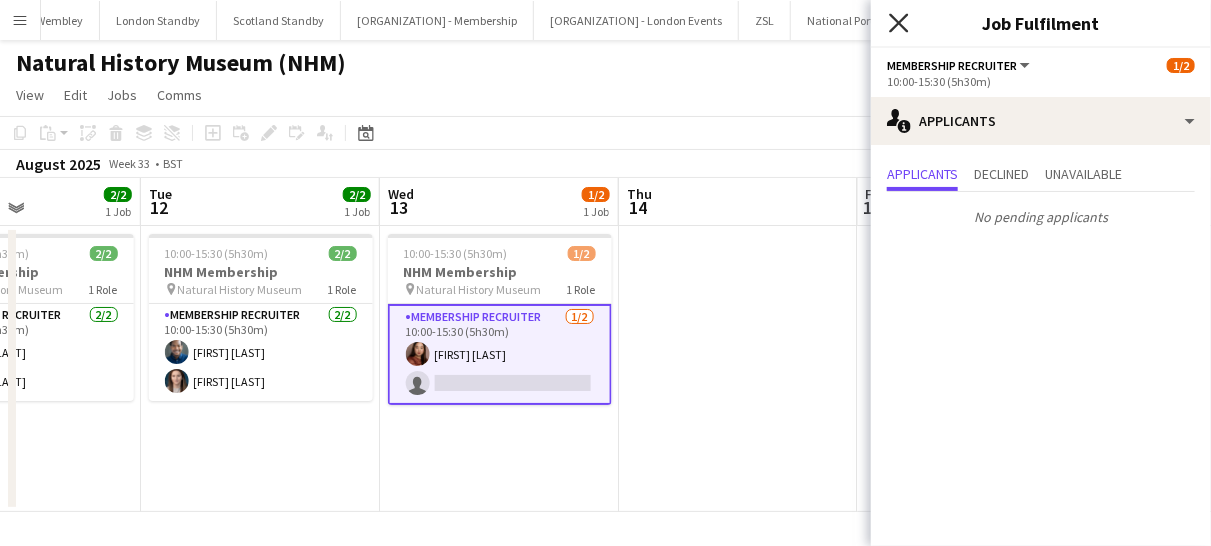click 